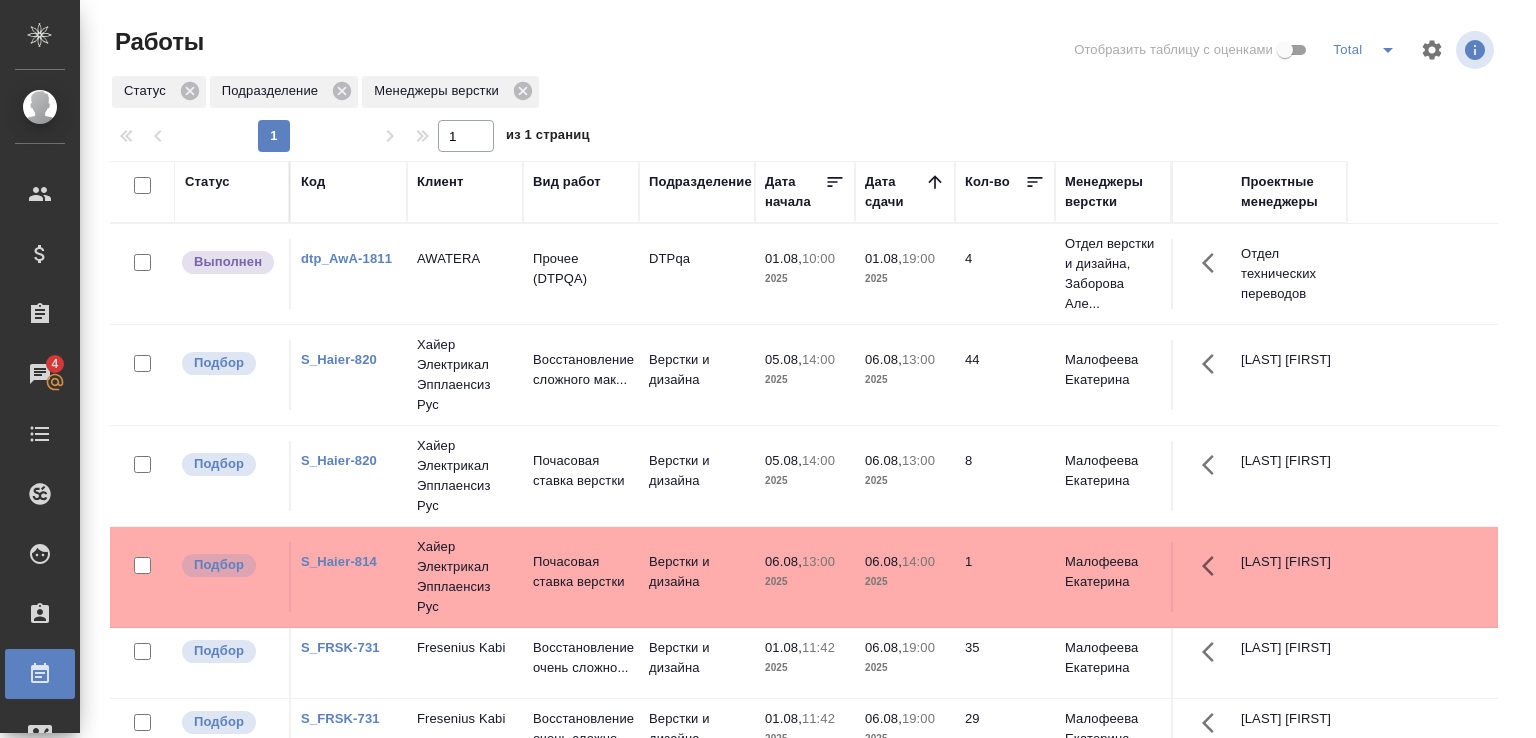 scroll, scrollTop: 0, scrollLeft: 0, axis: both 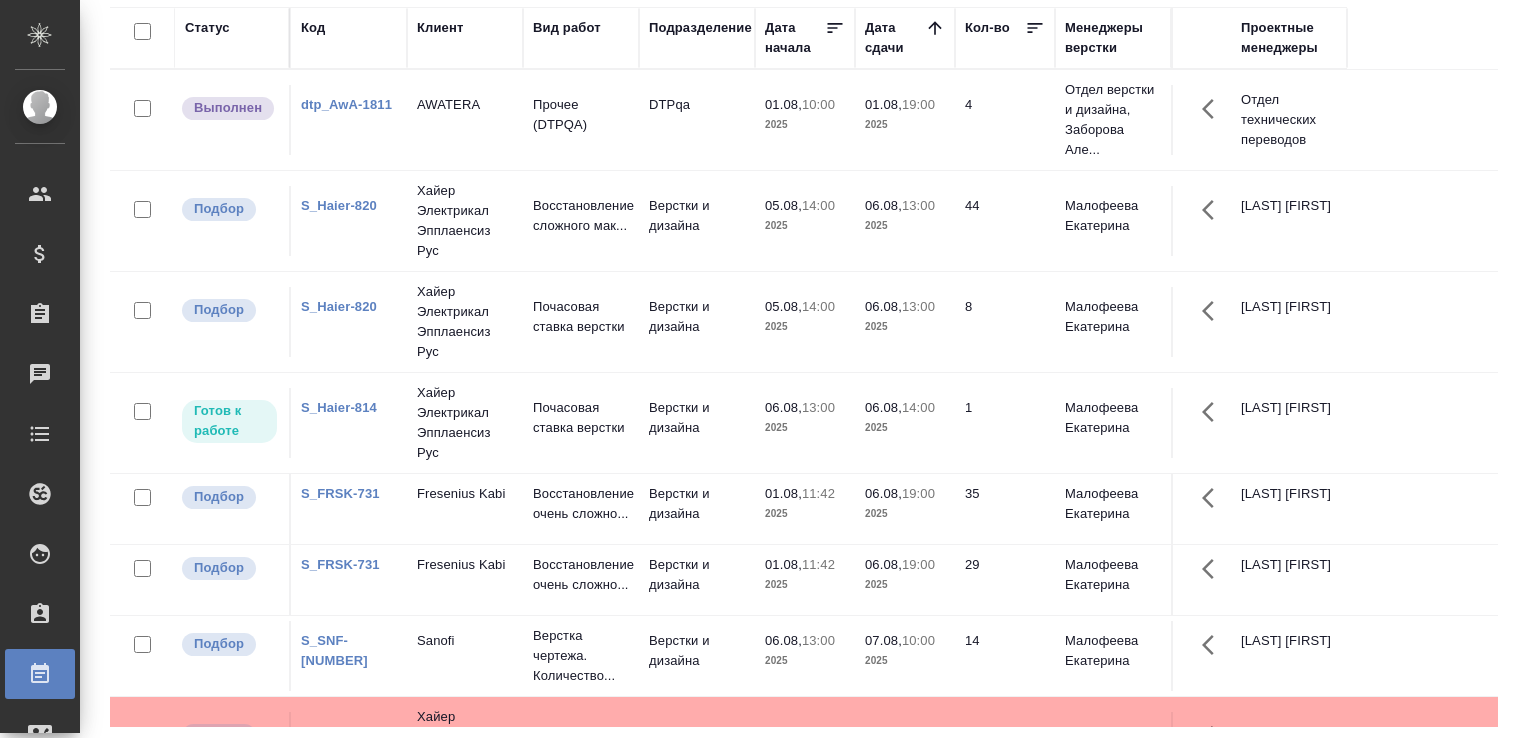 click on "Статус Код Клиент Вид работ Подразделение Дата начала Дата сдачи Кол-во Менеджеры верстки   Проектные менеджеры Выполнен dtp_AwA-1811 AWATERA Прочее (DTPQA) DTPqa 01.08,  10:00 2025 01.08,  19:00 2025 4 Отдел верстки и дизайна, Заборова Але... Отдел технических переводов Подбор S_Haier-820 Хайер Электрикал Эпплаенсиз Рус Восстановление сложного мак... Верстки и дизайна 05.08,  14:00 2025 06.08,  13:00 2025 44 Малофеева Екатерина Белякова Юлия Подбор S_Haier-820 Хайер Электрикал Эпплаенсиз Рус Почасовая ставка верстки Верстки и дизайна 05.08,  14:00 2025 06.08,  13:00 2025 8 Малофеева Екатерина Белякова Юлия Готов к работе S_Haier-814" at bounding box center (812, 367) 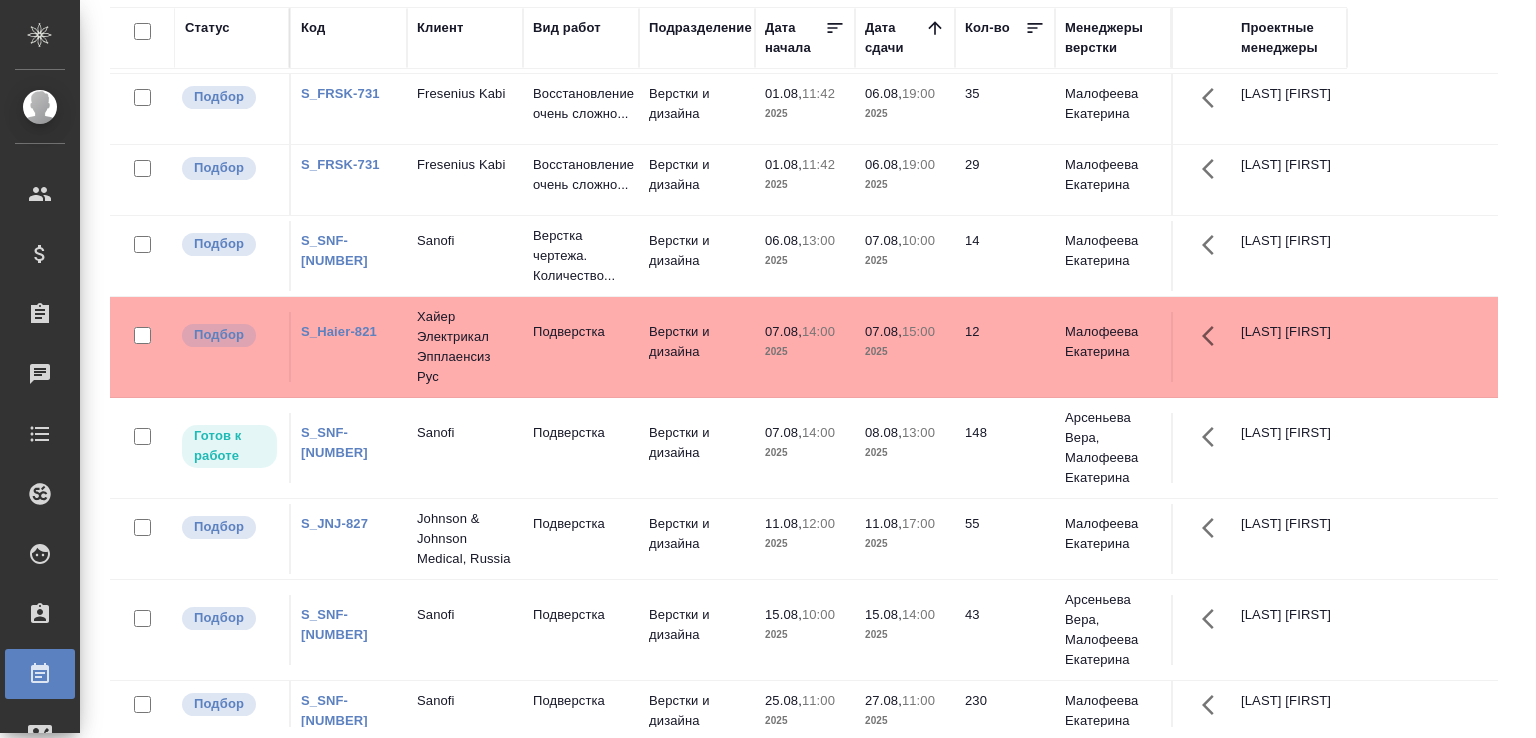 scroll, scrollTop: 482, scrollLeft: 0, axis: vertical 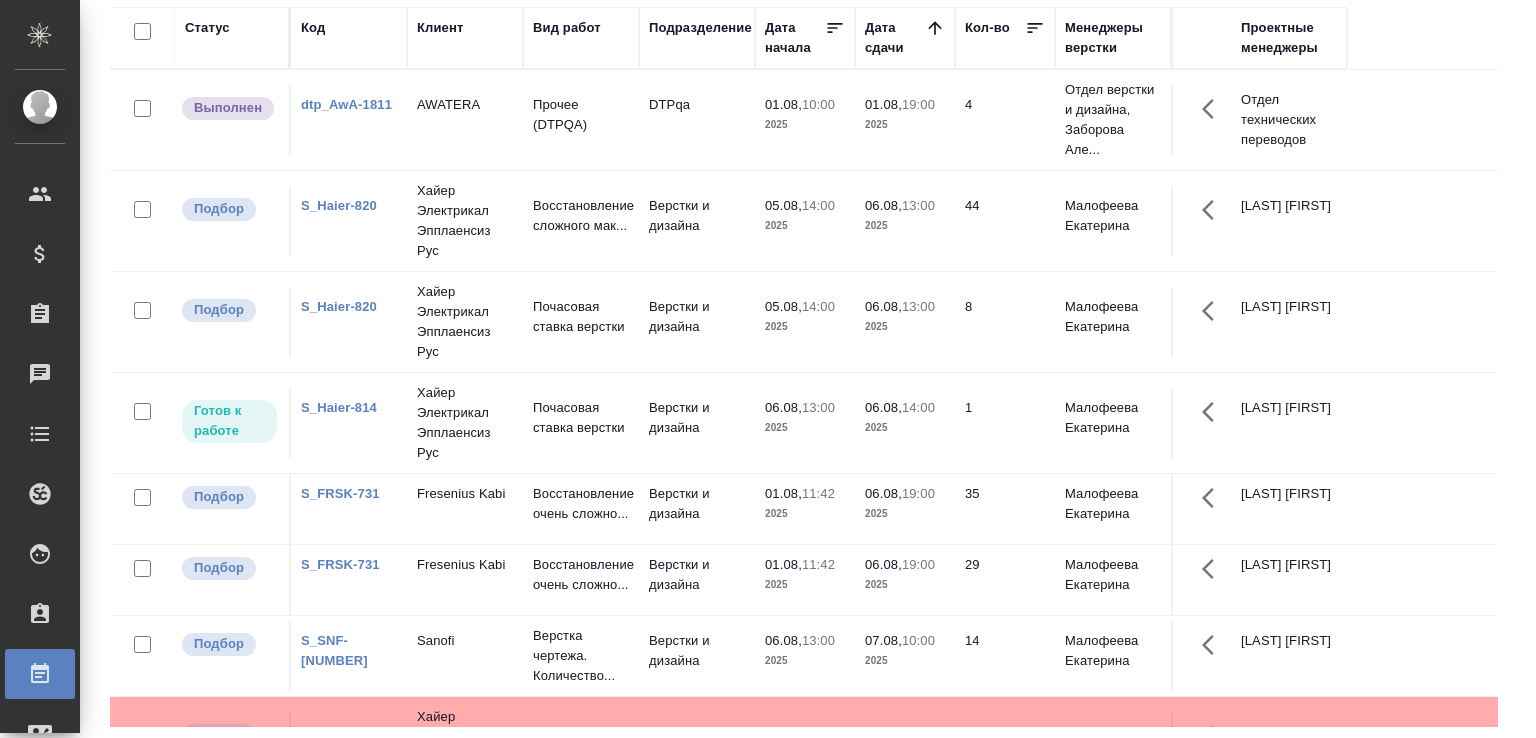 click on "Работы Отобразить таблицу с оценками Total Статус Подразделение Менеджеры верстки 1 1 из 1 страниц Статус Код Клиент Вид работ Подразделение Дата начала Дата сдачи Кол-во Менеджеры верстки   Проектные менеджеры Выполнен dtp_AwA-1811 AWATERA Прочее (DTPQA) DTPqa 01.08,  10:00 2025 01.08,  19:00 2025 4 Отдел верстки и дизайна, Заборова Але... Отдел технических переводов Подбор S_Haier-820 Хайер Электрикал Эпплаенсиз Рус Восстановление сложного мак... Верстки и дизайна 05.08,  14:00 2025 06.08,  13:00 2025 44 Малофеева Екатерина Белякова Юлия Подбор S_Haier-820 Хайер Электрикал Эпплаенсиз Рус Почасовая ставка верстки 8" at bounding box center [812, 292] 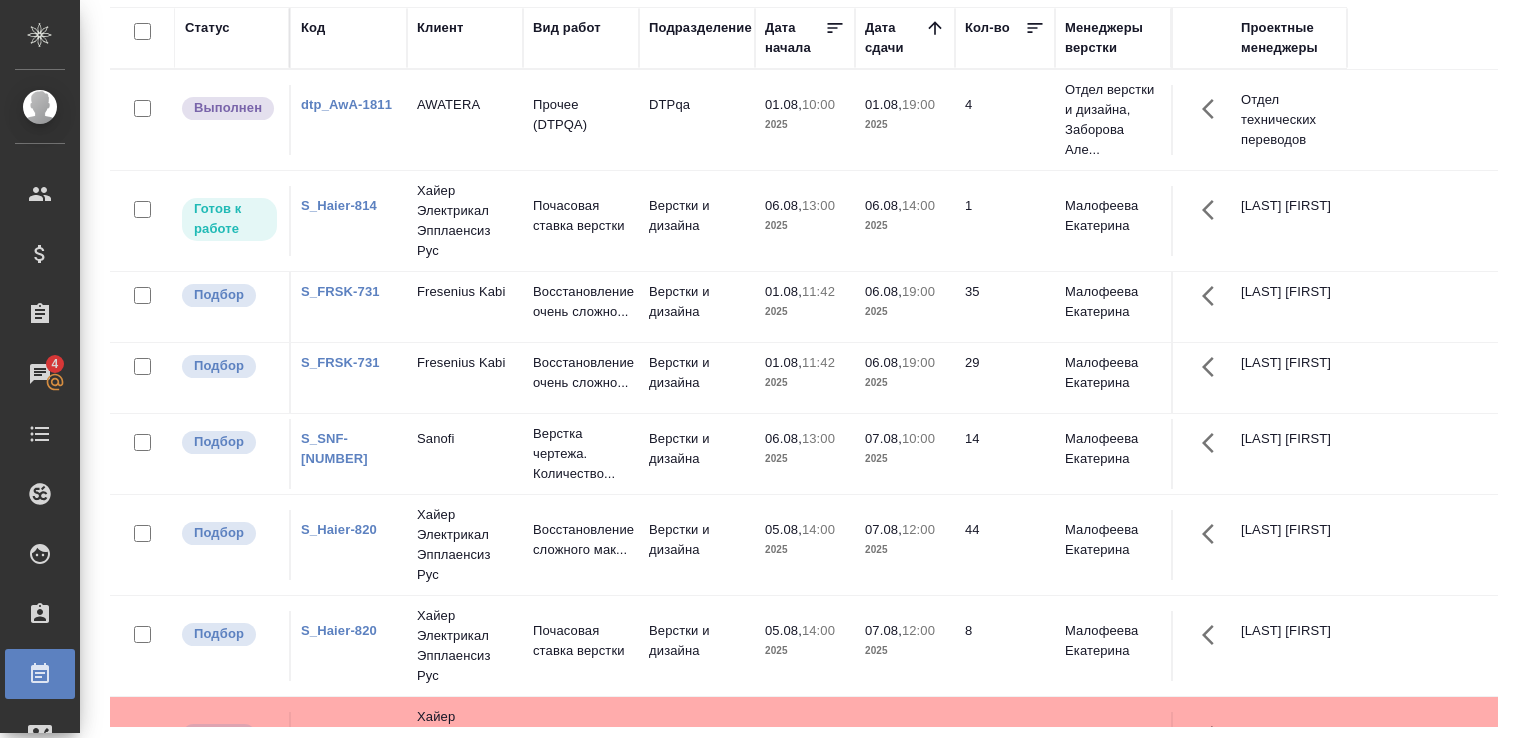click on "Работы Отобразить таблицу с оценками Total Статус Подразделение Менеджеры верстки 1 1 из 1 страниц Статус Код Клиент Вид работ Подразделение Дата начала Дата сдачи Кол-во Менеджеры верстки   Проектные менеджеры Выполнен dtp_AwA-1811 AWATERA Прочее (DTPQA) DTPqa 01.08,  10:00 2025 01.08,  19:00 2025 4 Отдел верстки и дизайна, Заборова Але... Отдел технических переводов Готов к работе S_Haier-814 Хайер Электрикал Эпплаенсиз Рус Почасовая ставка верстки Верстки и дизайна 06.08,  13:00 2025 06.08,  14:00 2025 1 Малофеева Екатерина Белякова Юлия Подбор S_FRSK-731 Fresenius Kabi Восстановление очень сложно... Верстки и дизайна 8" at bounding box center (812, 292) 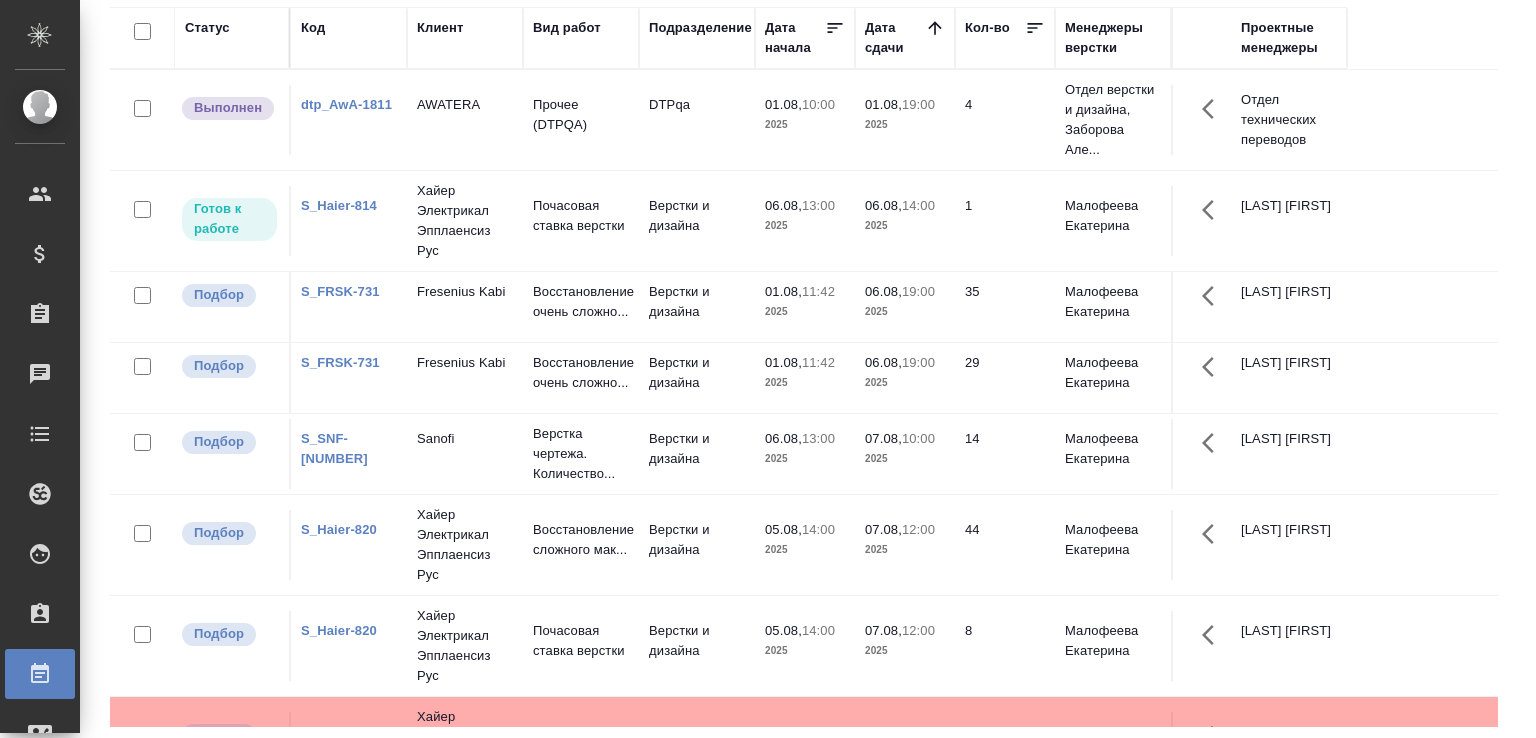 click on "Работы Отобразить таблицу с оценками Total Статус Подразделение Менеджеры верстки 1 1 из 1 страниц Статус Код Клиент Вид работ Подразделение Дата начала Дата сдачи Кол-во Менеджеры верстки   Проектные менеджеры Выполнен dtp_AwA-1811 AWATERA Прочее (DTPQA) DTPqa 01.08,  10:00 2025 01.08,  19:00 2025 4 Отдел верстки и дизайна, Заборова Але... Отдел технических переводов Готов к работе S_Haier-814 Хайер Электрикал Эпплаенсиз Рус Почасовая ставка верстки Верстки и дизайна 06.08,  13:00 2025 06.08,  14:00 2025 1 Малофеева Екатерина Белякова Юлия Подбор S_FRSK-731 Fresenius Kabi Восстановление очень сложно... Верстки и дизайна 8" at bounding box center [812, 292] 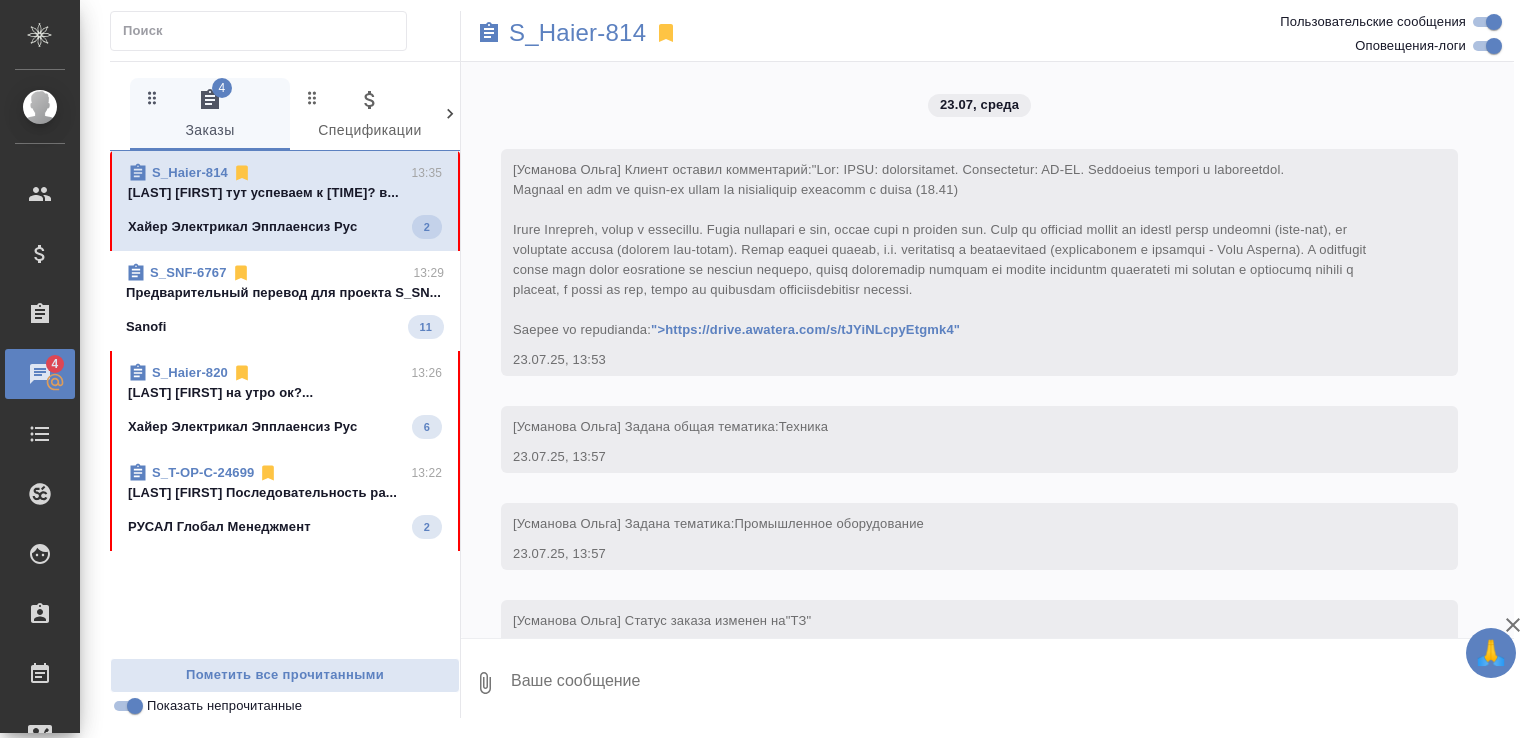 scroll, scrollTop: 0, scrollLeft: 0, axis: both 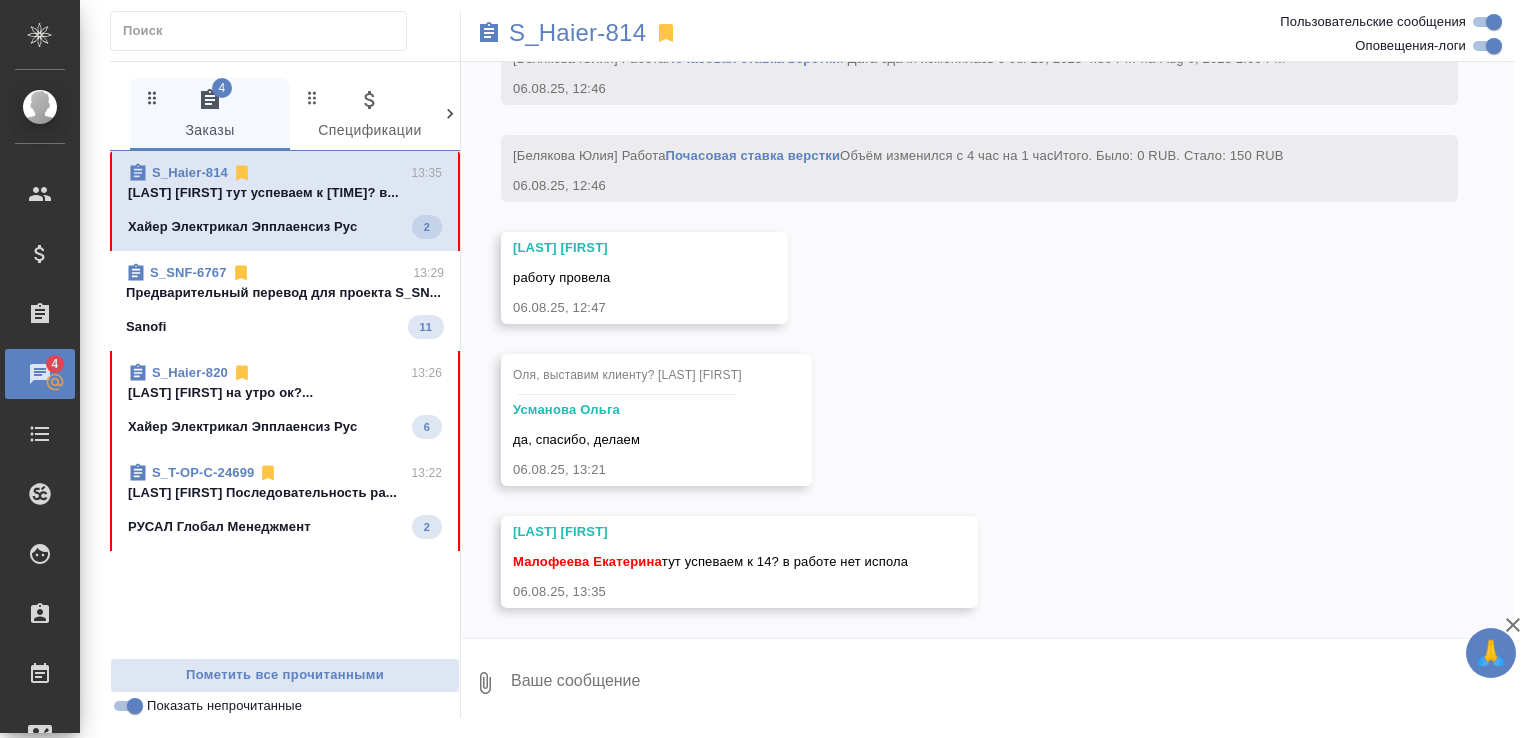 click on "Оля, выставим клиенту? [LAST] [FIRST] [LAST] [TIME] [DD].[MM].[YY], [HH]:[MM]" at bounding box center [656, 420] 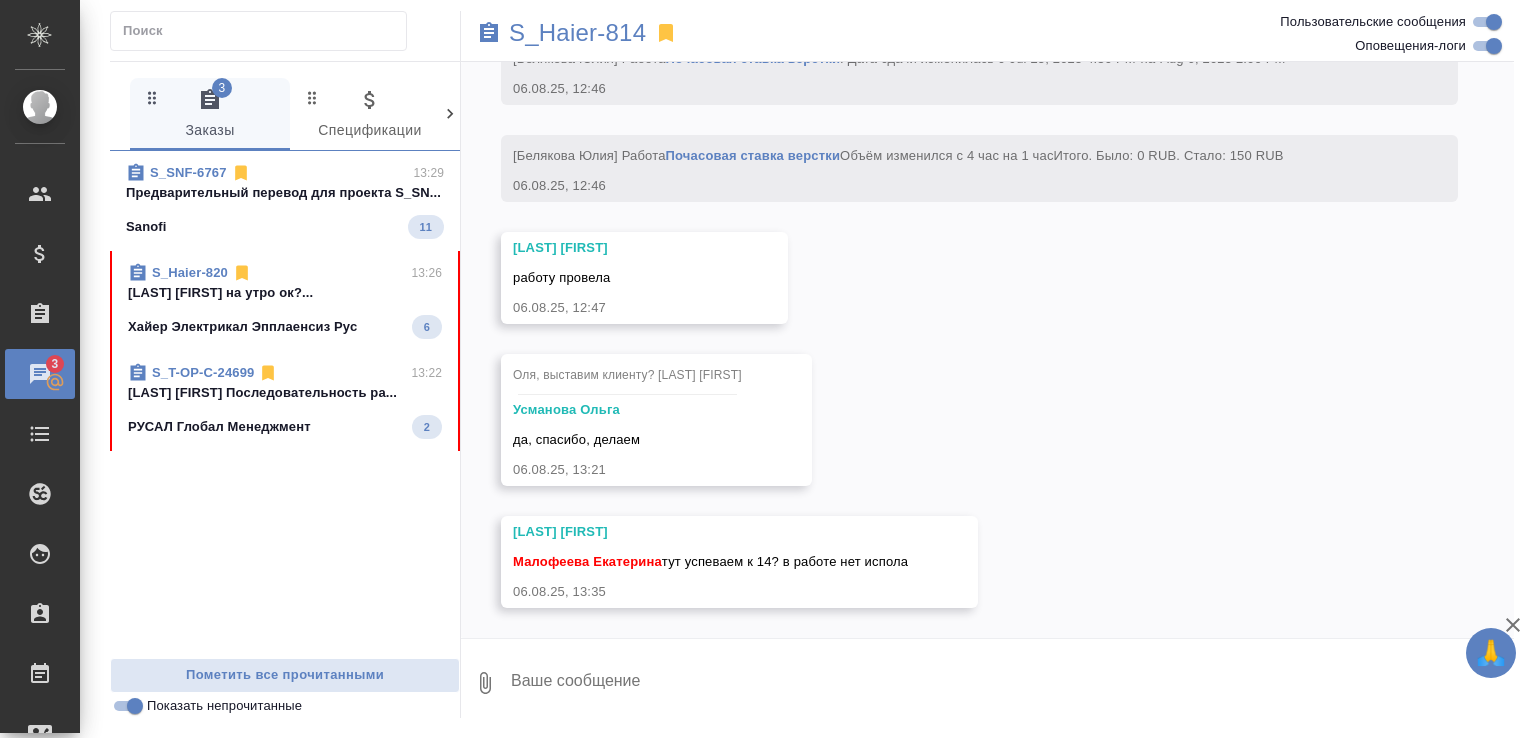click on "3 Заказы" at bounding box center (210, 115) 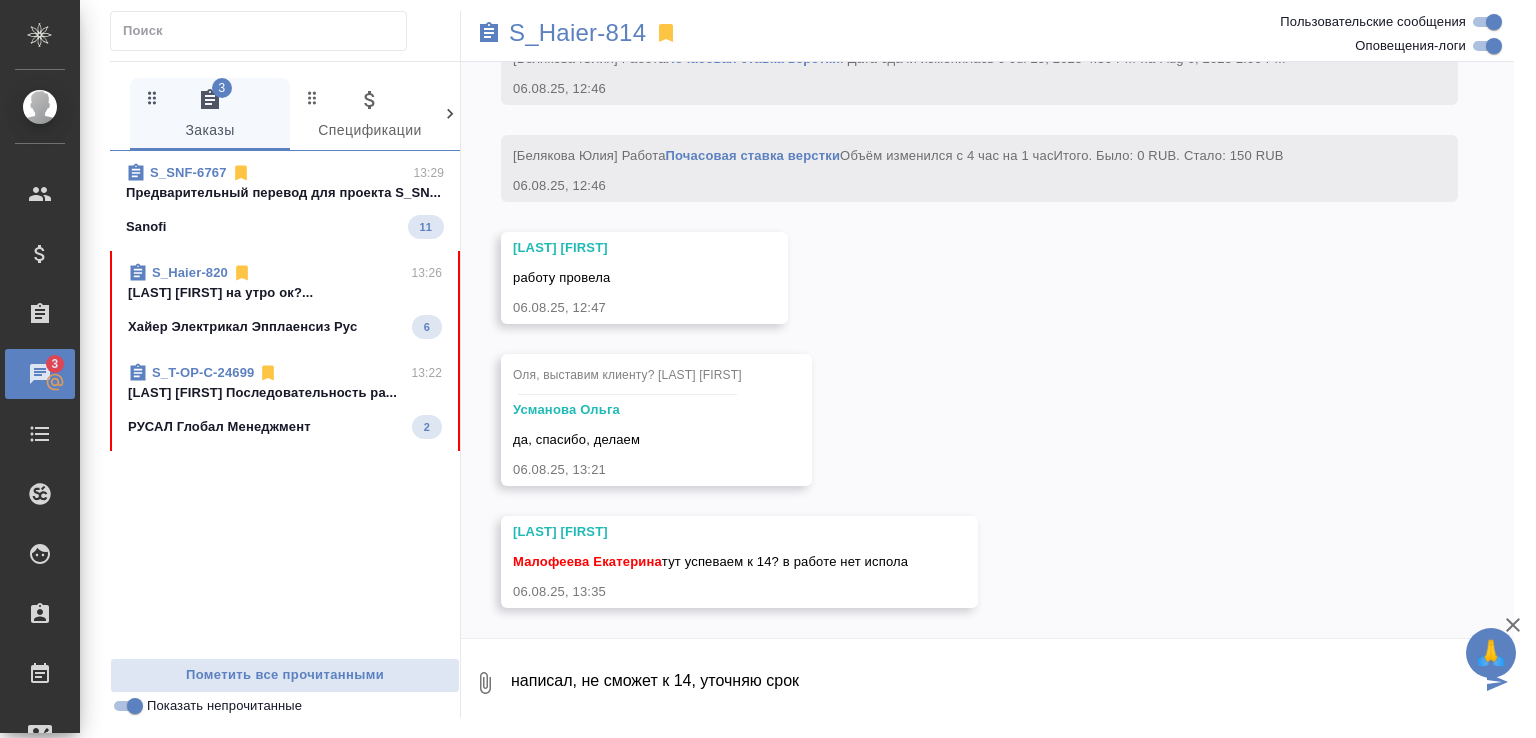 type on "написал, не сможет к 14, уточняю срок" 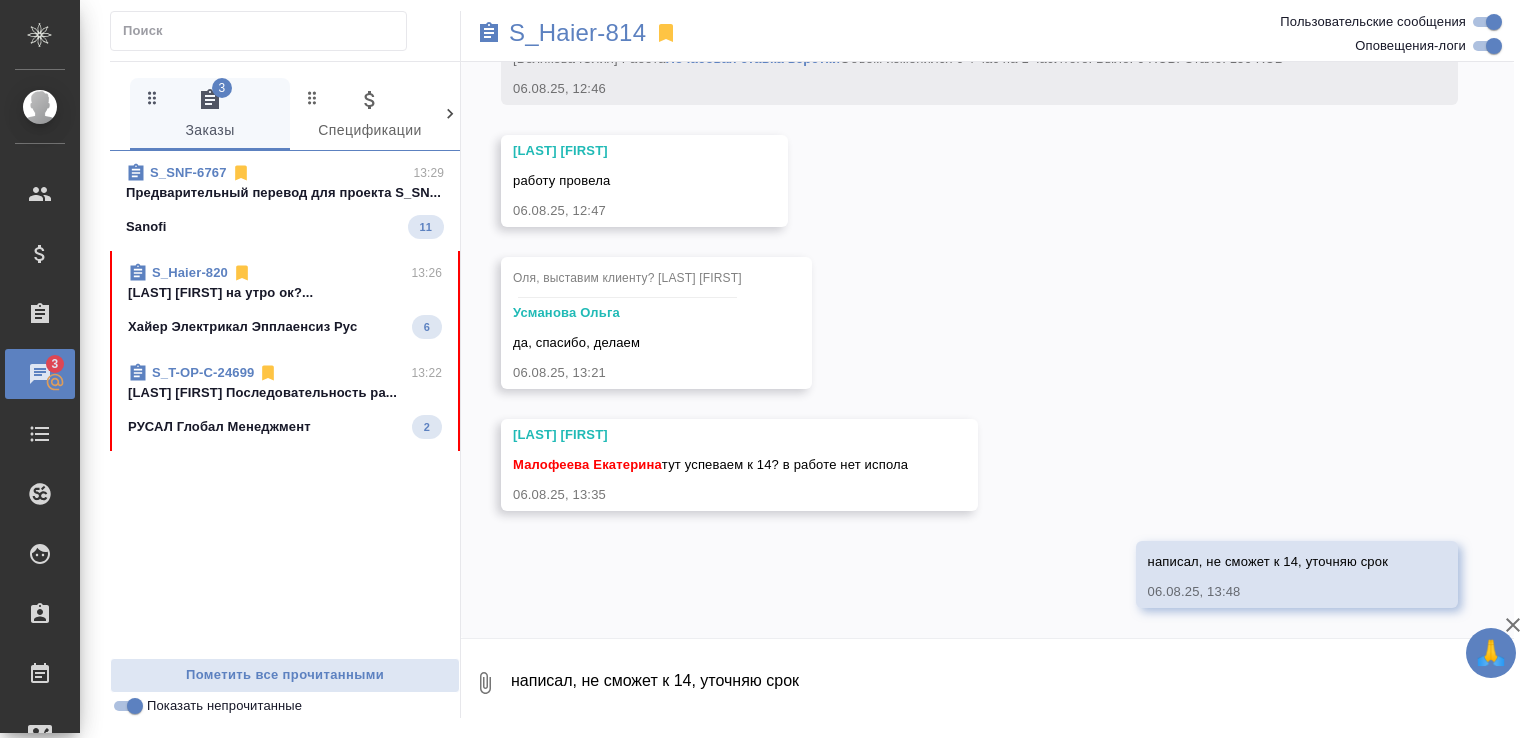 scroll, scrollTop: 13457, scrollLeft: 0, axis: vertical 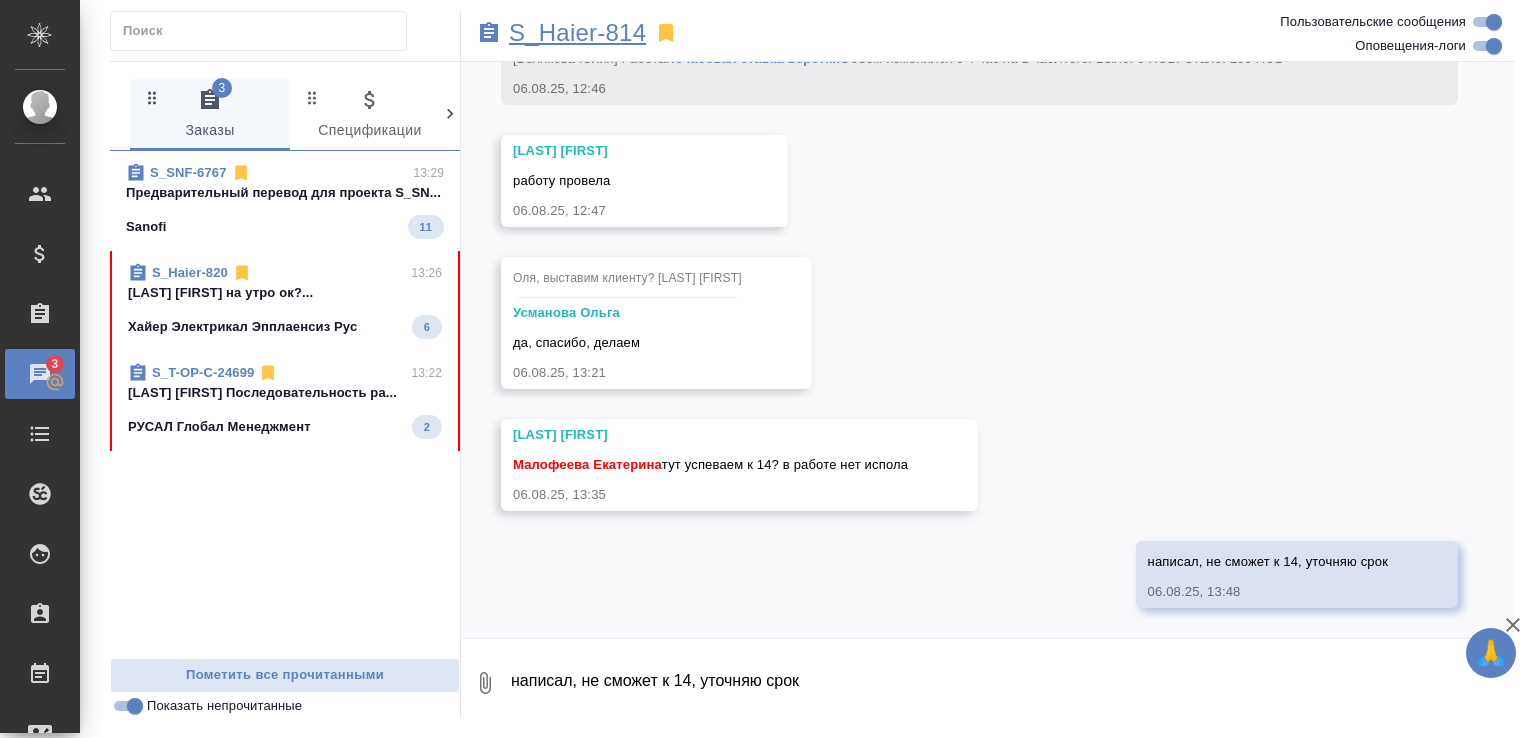 click on "S_Haier-814" at bounding box center (577, 33) 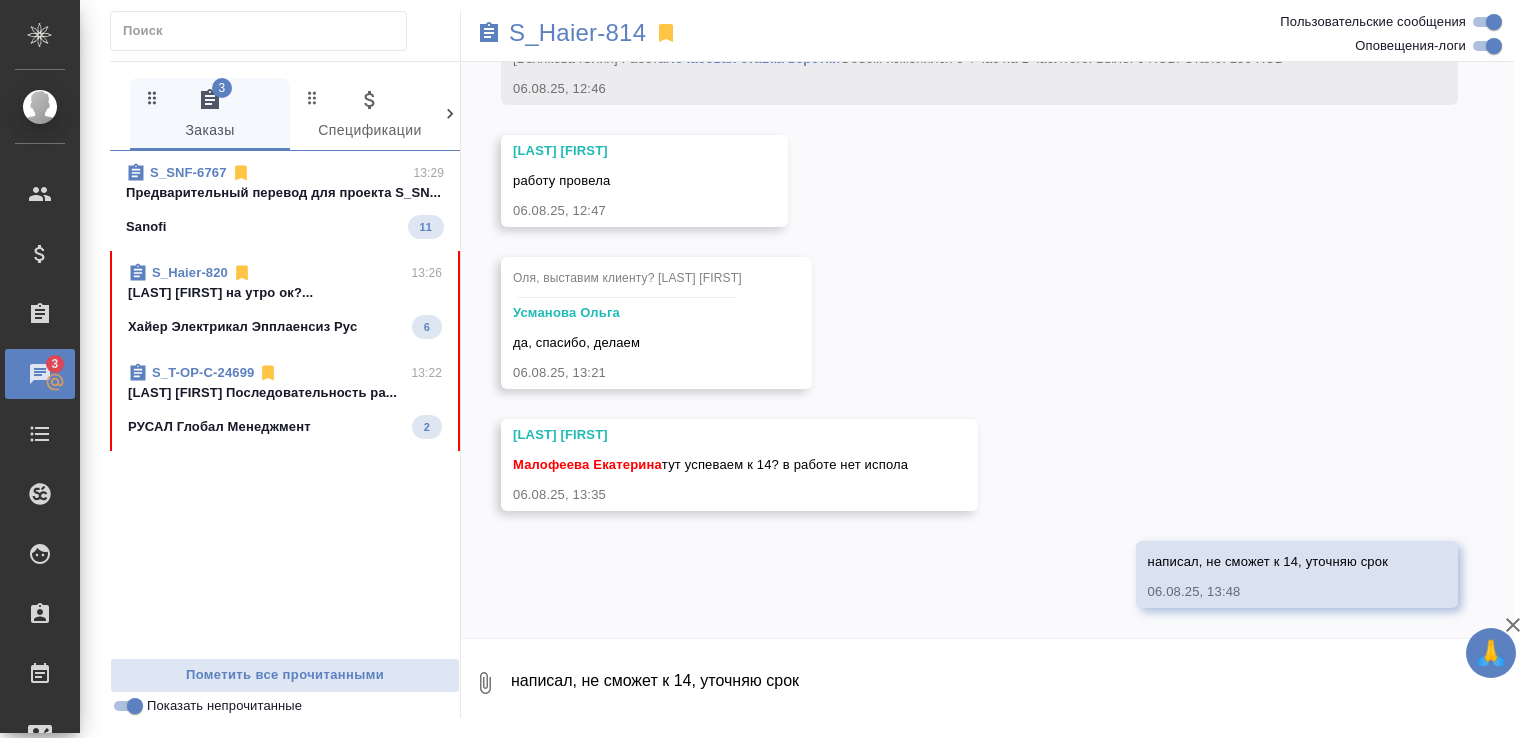 click on "S_Haier-820 13:26 Малофеева Екатерина на утро ок?... Хайер Электрикал Эпплаенсиз Рус 6" at bounding box center [285, 301] 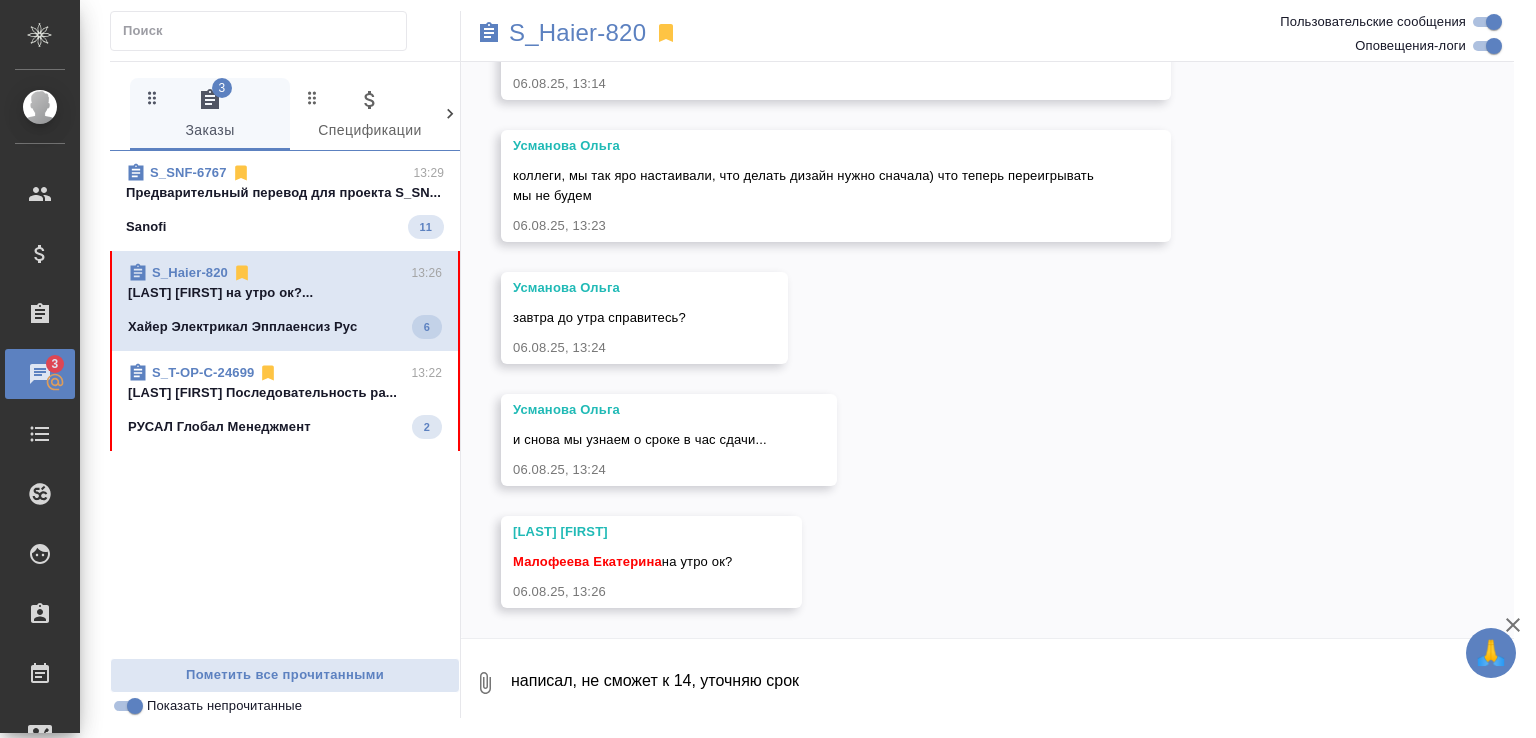 scroll, scrollTop: 9592, scrollLeft: 0, axis: vertical 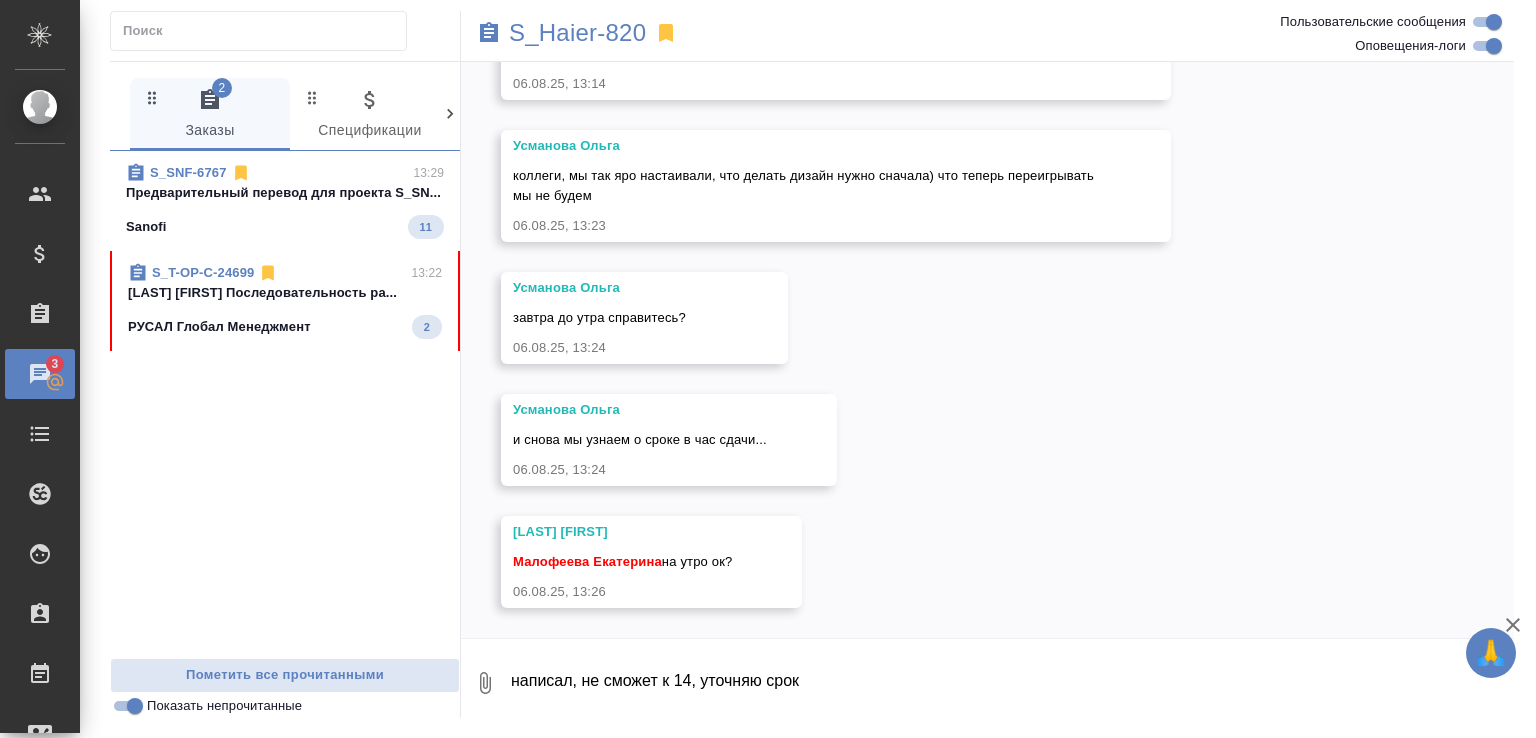 click on "написал, не сможет к 14, уточняю срок" at bounding box center [1011, 683] 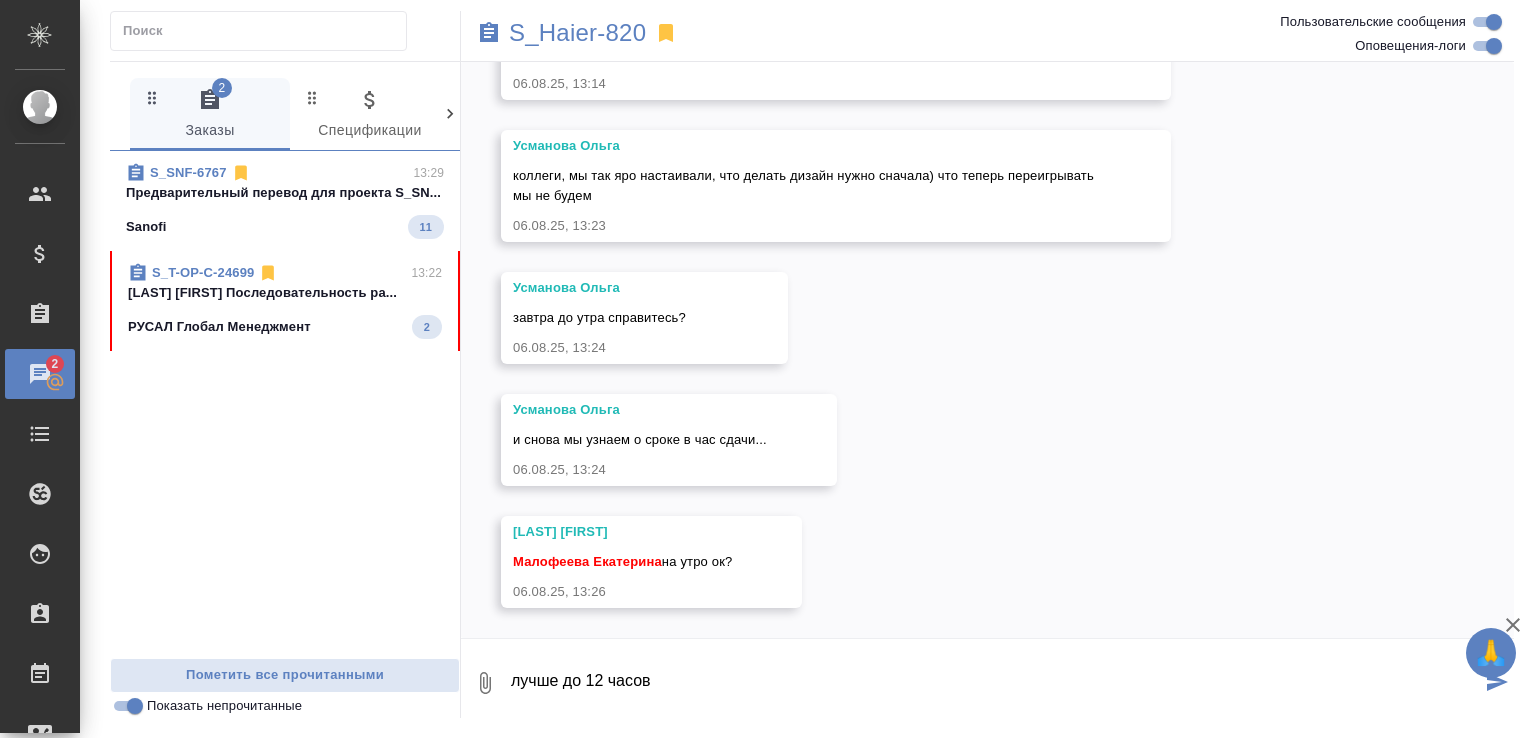 type on "лучше до 12 часов" 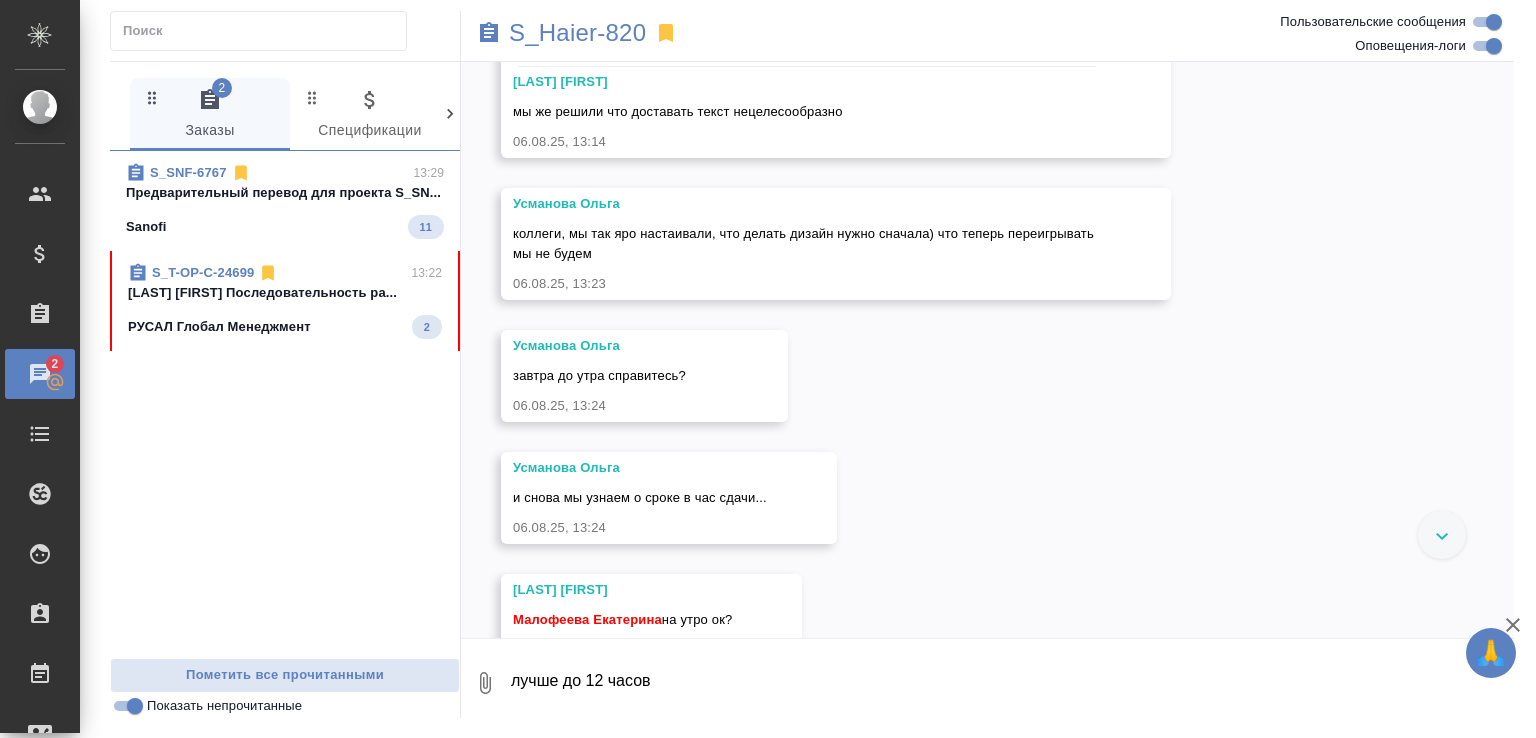 scroll, scrollTop: 9784, scrollLeft: 0, axis: vertical 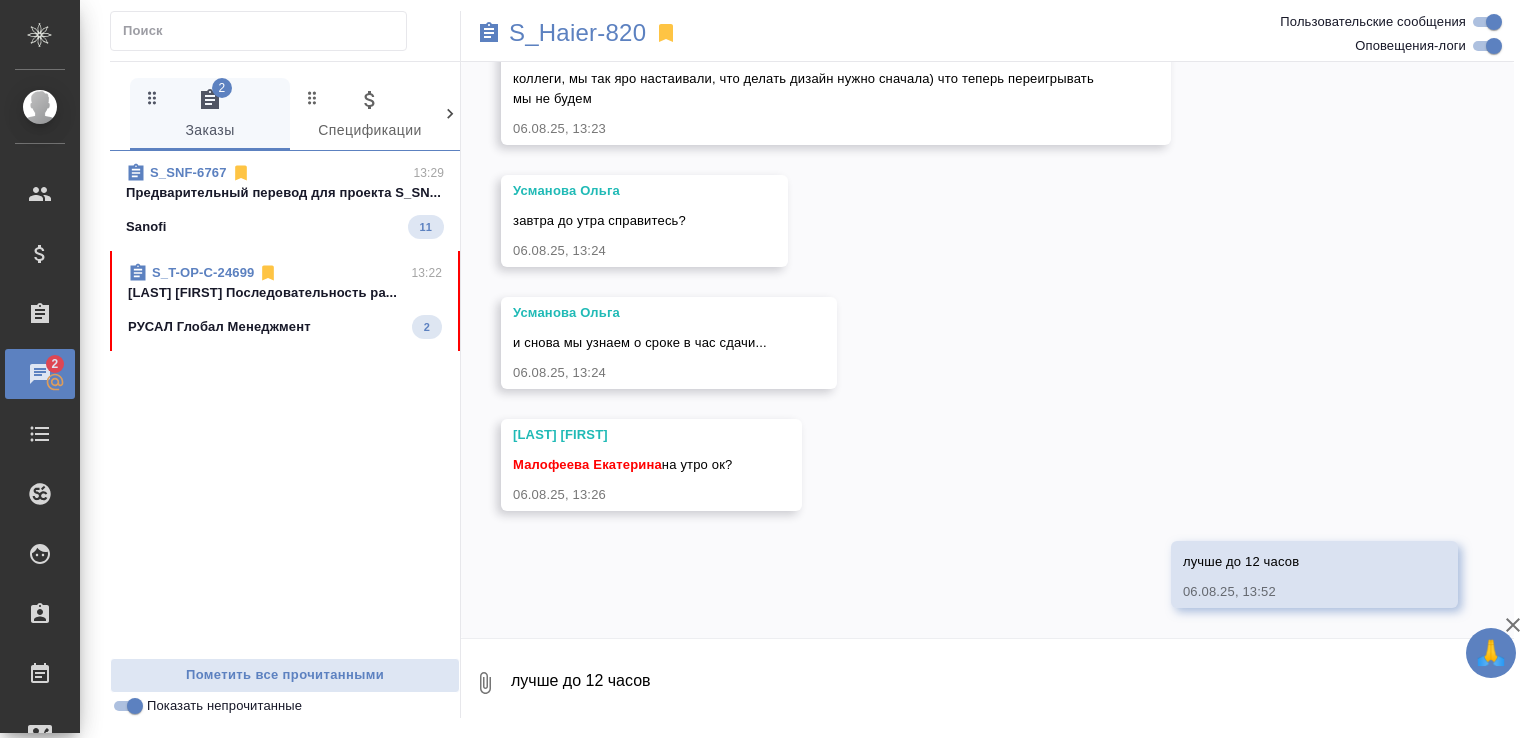 click on "лучше до 12 часов" at bounding box center [1011, 683] 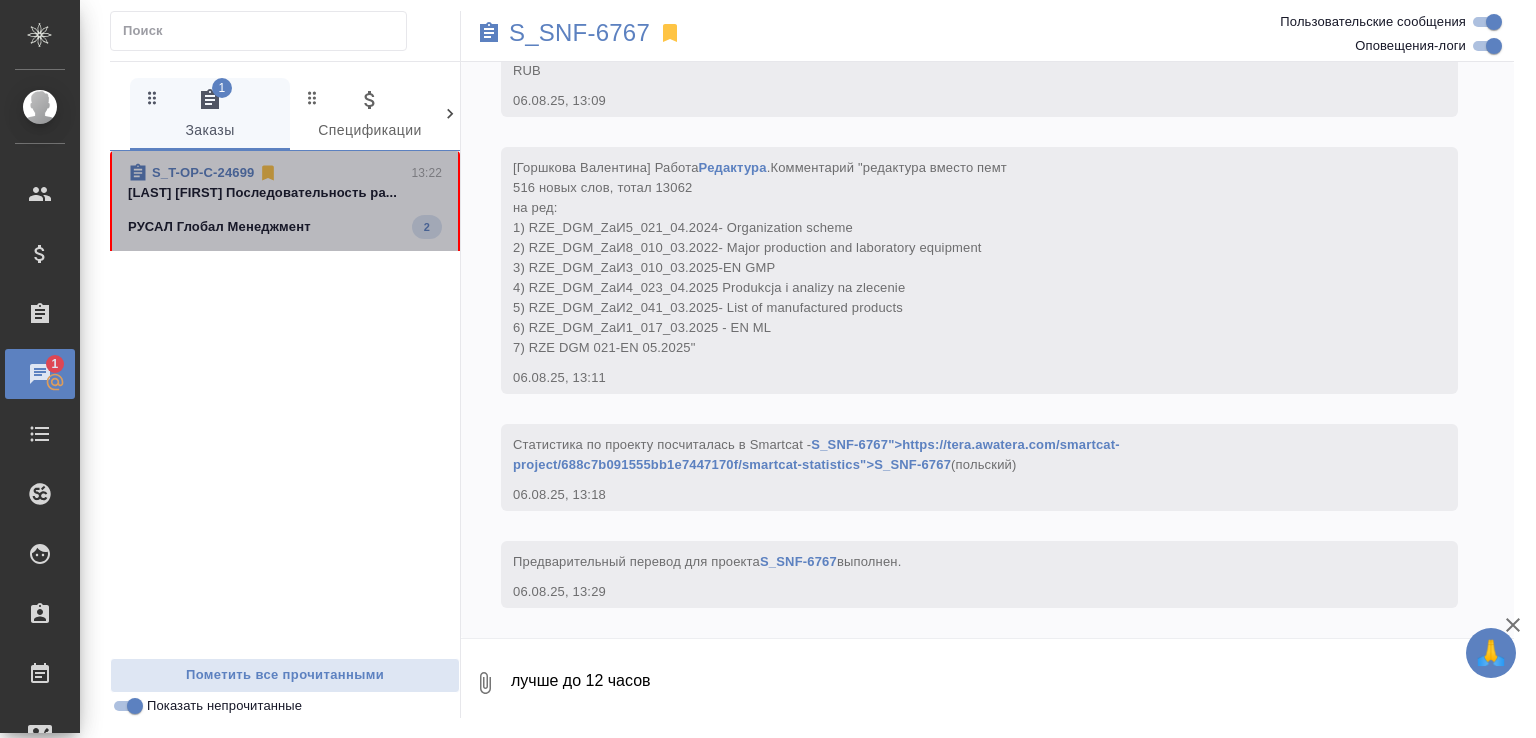 click on "[Хрусталёва Дарья] Последовательность ра..." at bounding box center (285, 193) 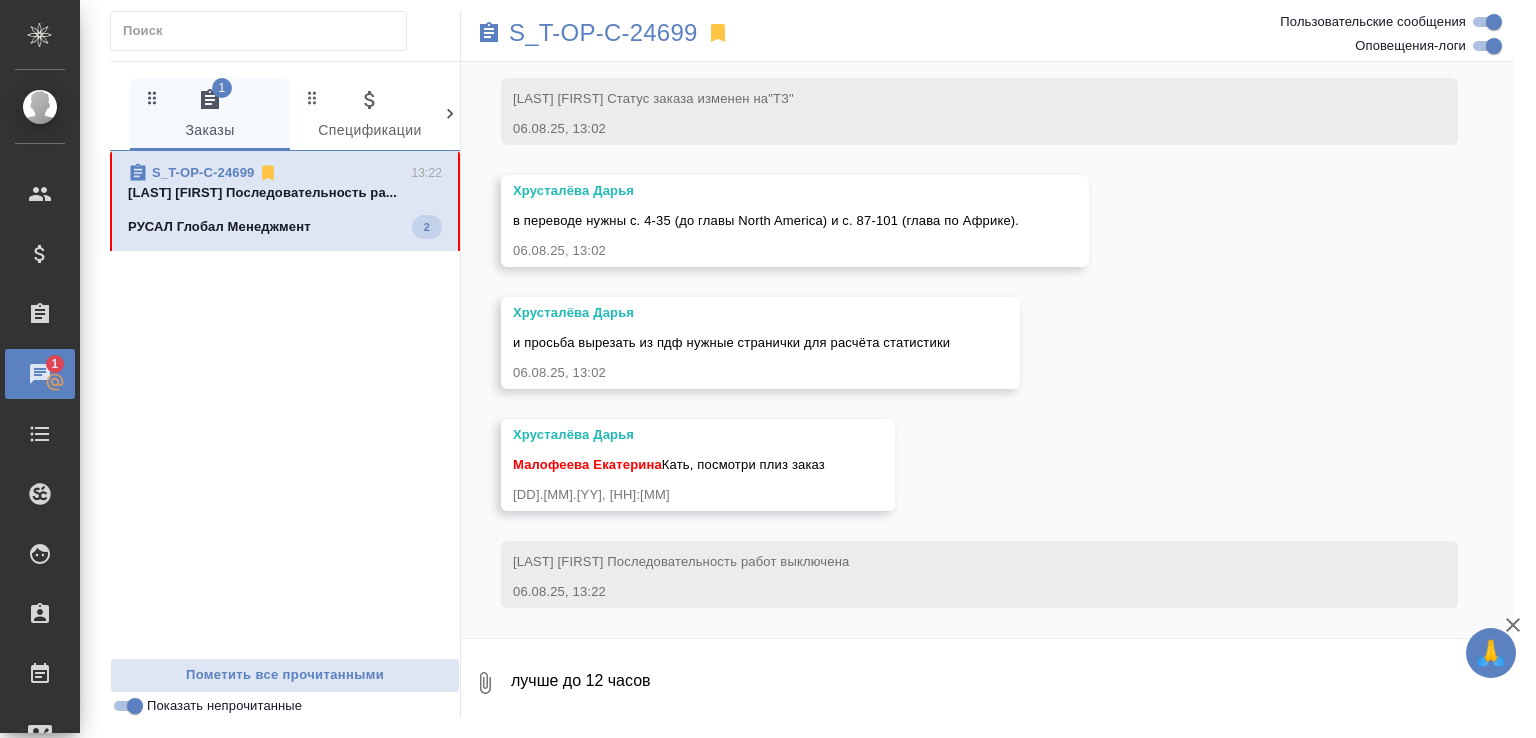 scroll, scrollTop: 639, scrollLeft: 0, axis: vertical 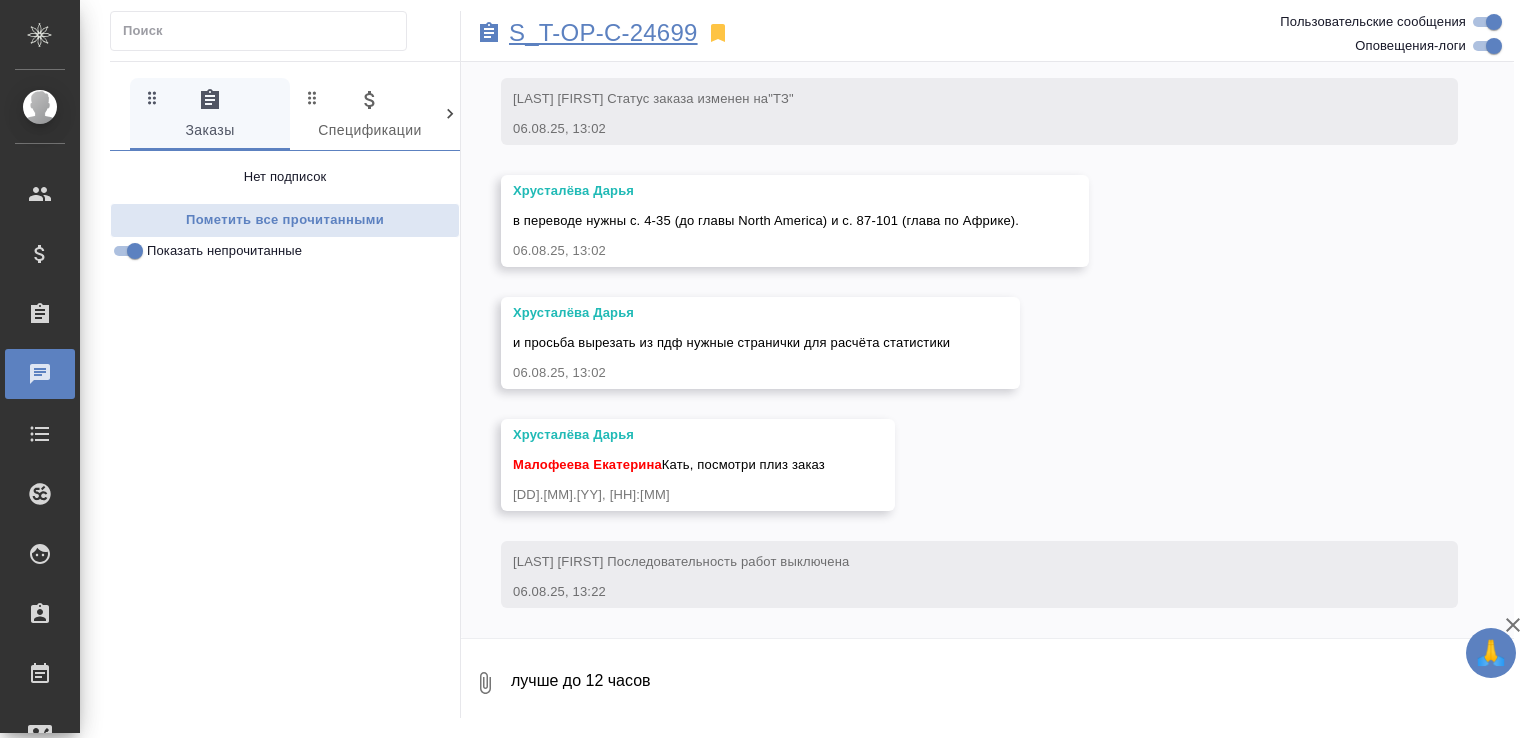 click on "S_T-OP-C-24699" at bounding box center (603, 33) 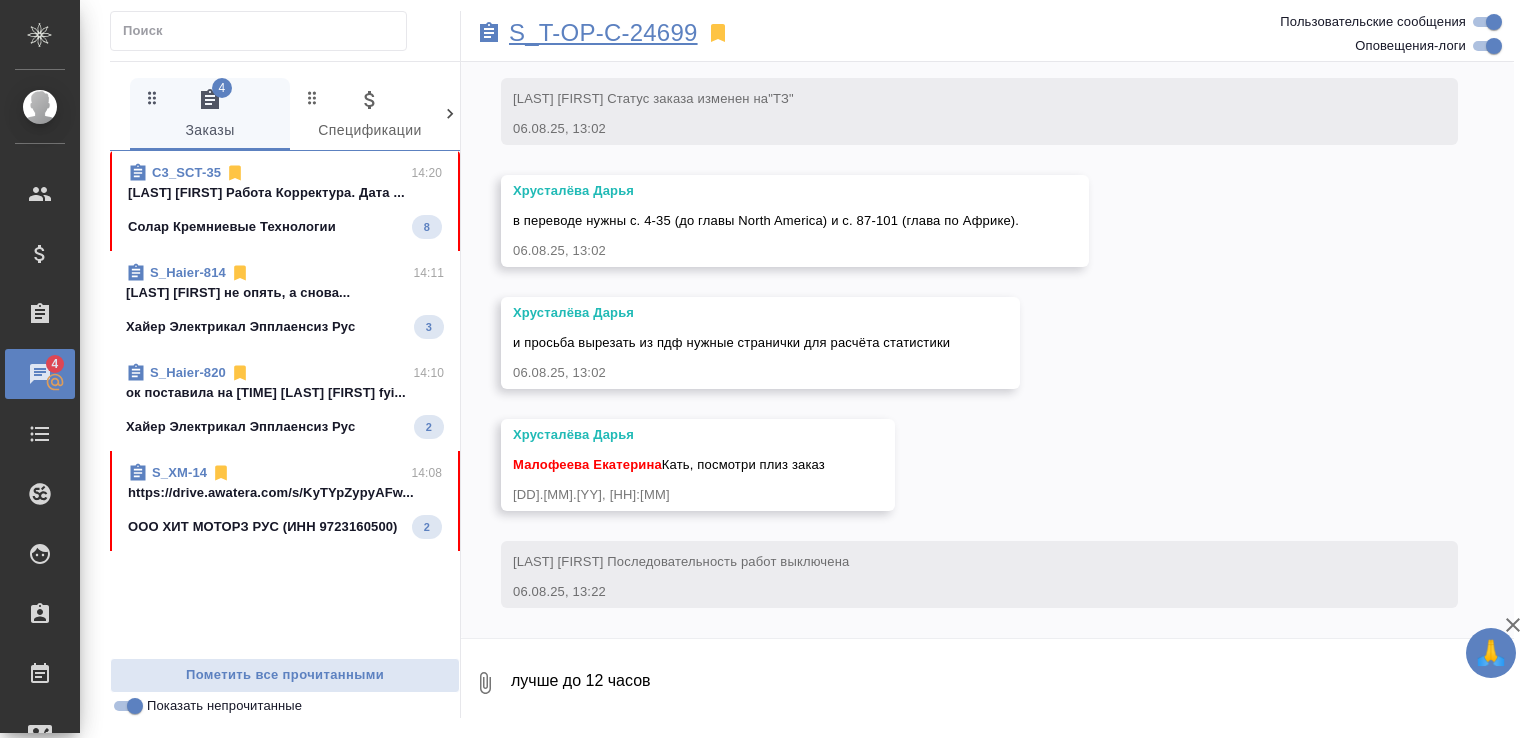 scroll, scrollTop: 892, scrollLeft: 0, axis: vertical 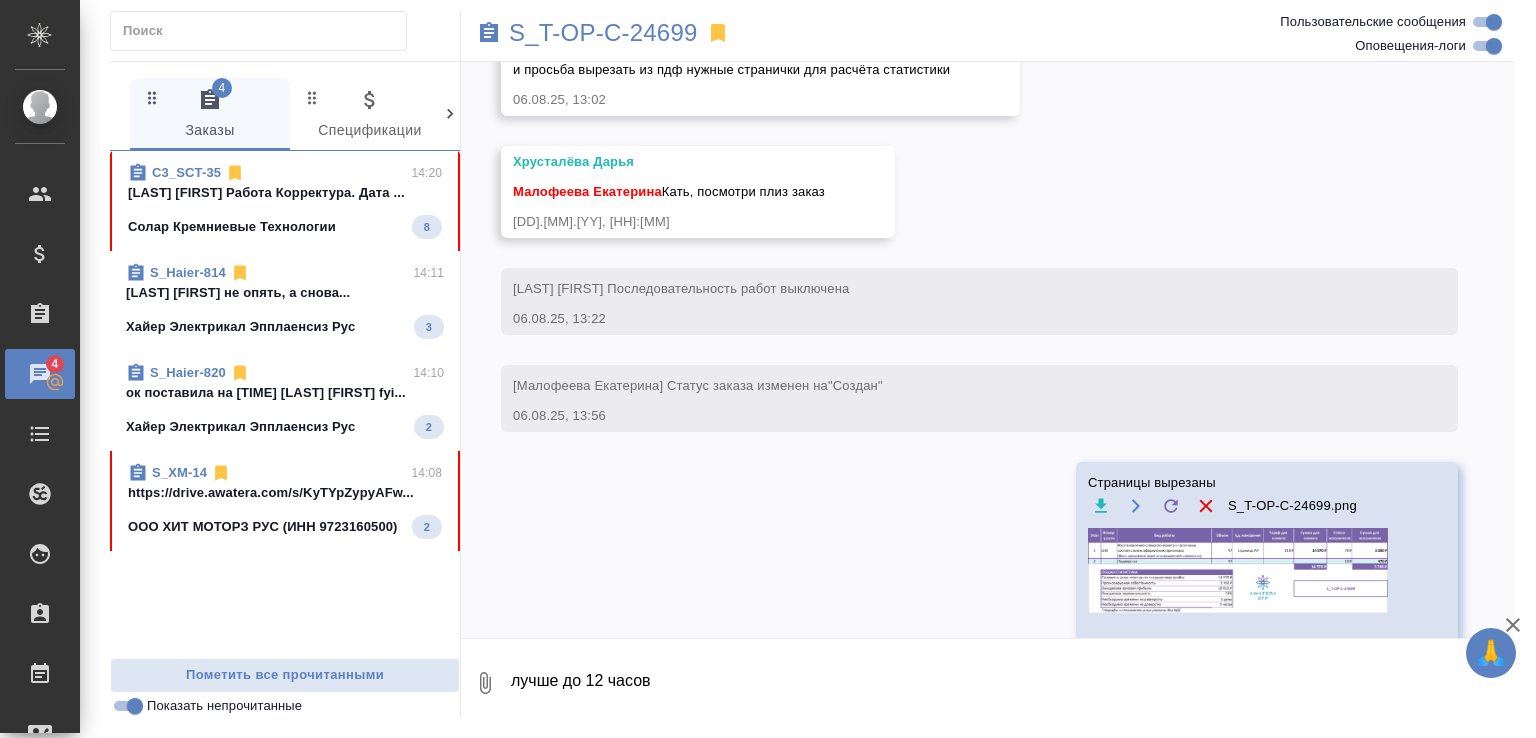 click on "Усманова Ольга не опять, а снова..." at bounding box center [285, 293] 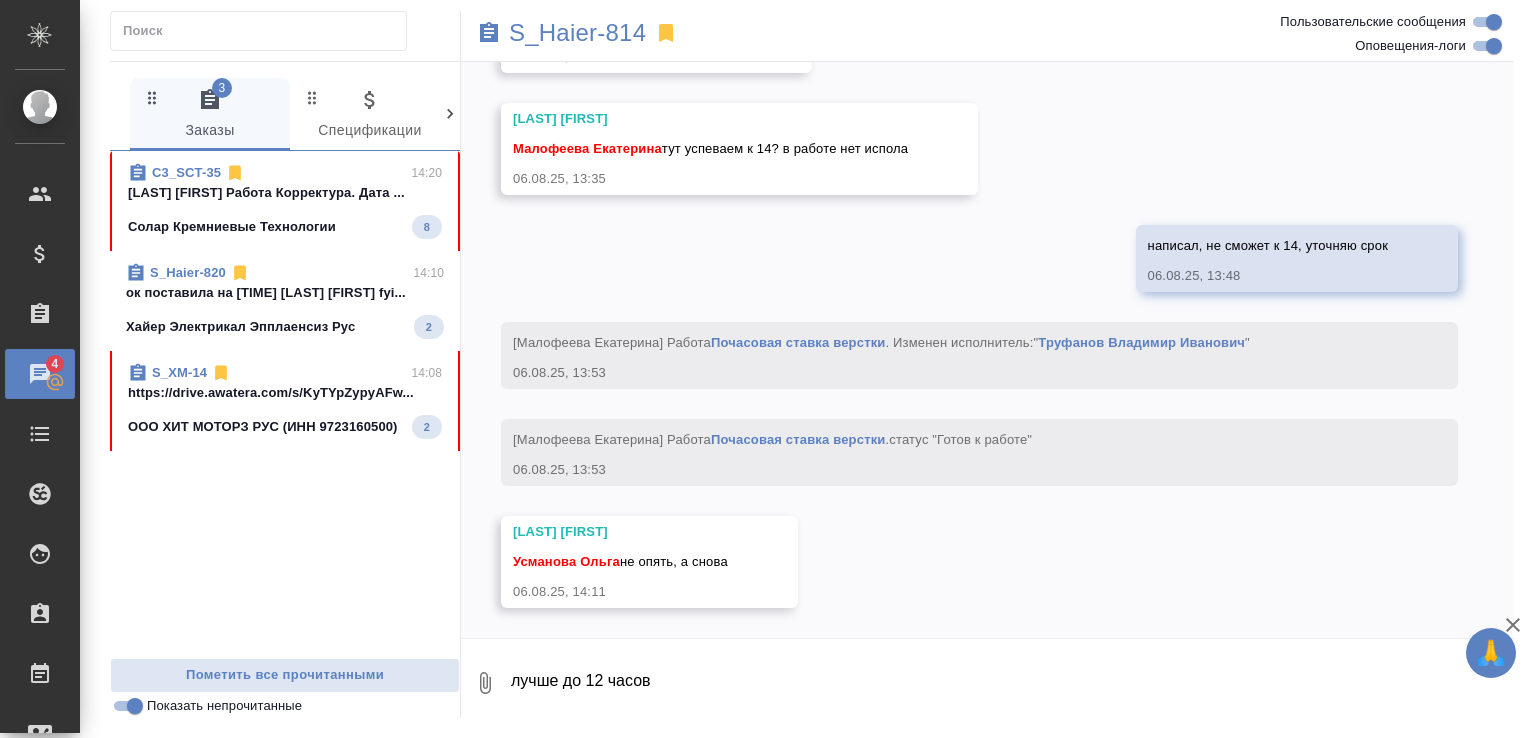 scroll, scrollTop: 13773, scrollLeft: 0, axis: vertical 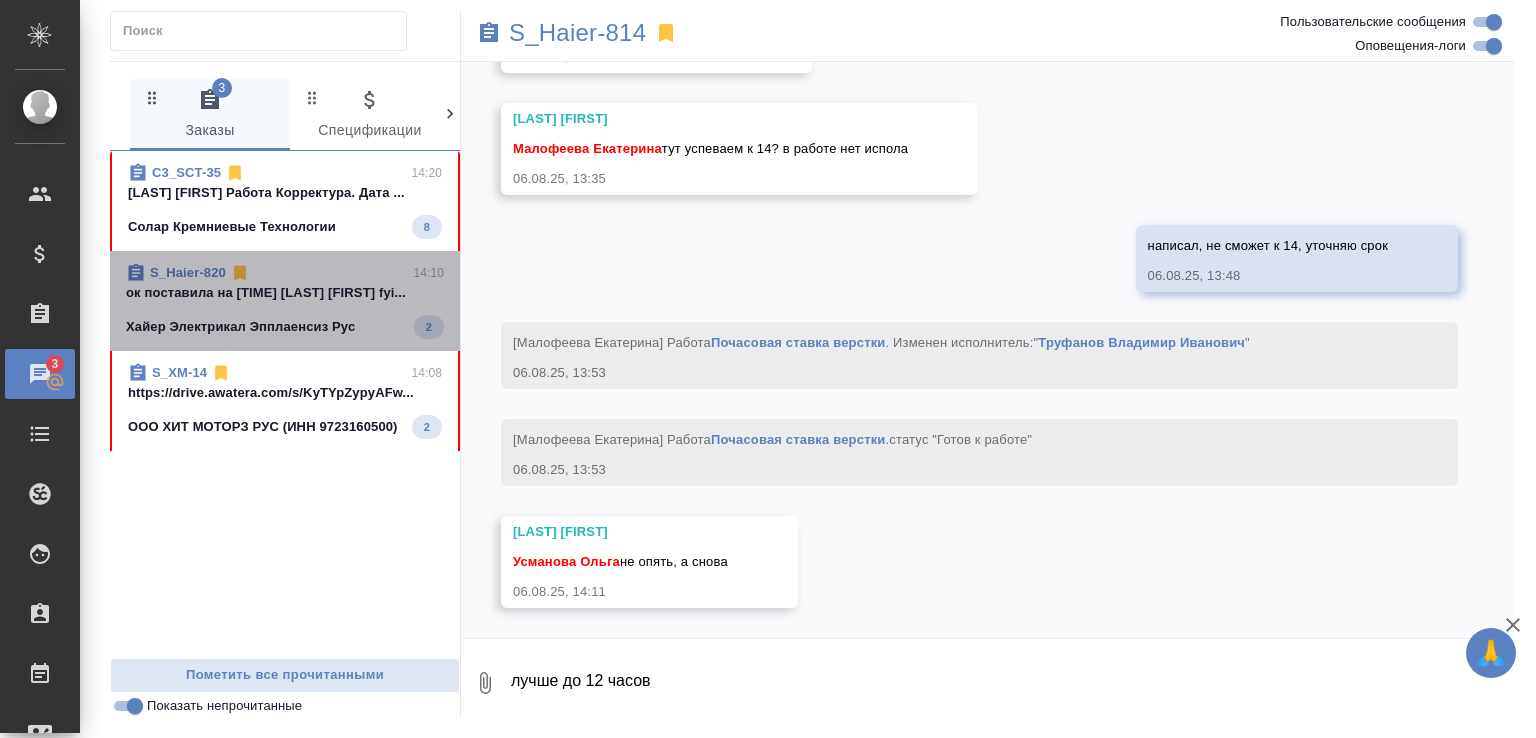 click on "S_Haier-820 14:10 ок поставила на 12
Усманова Ольга fyi... Хайер Электрикал Эпплаенсиз Рус 2" at bounding box center (285, 301) 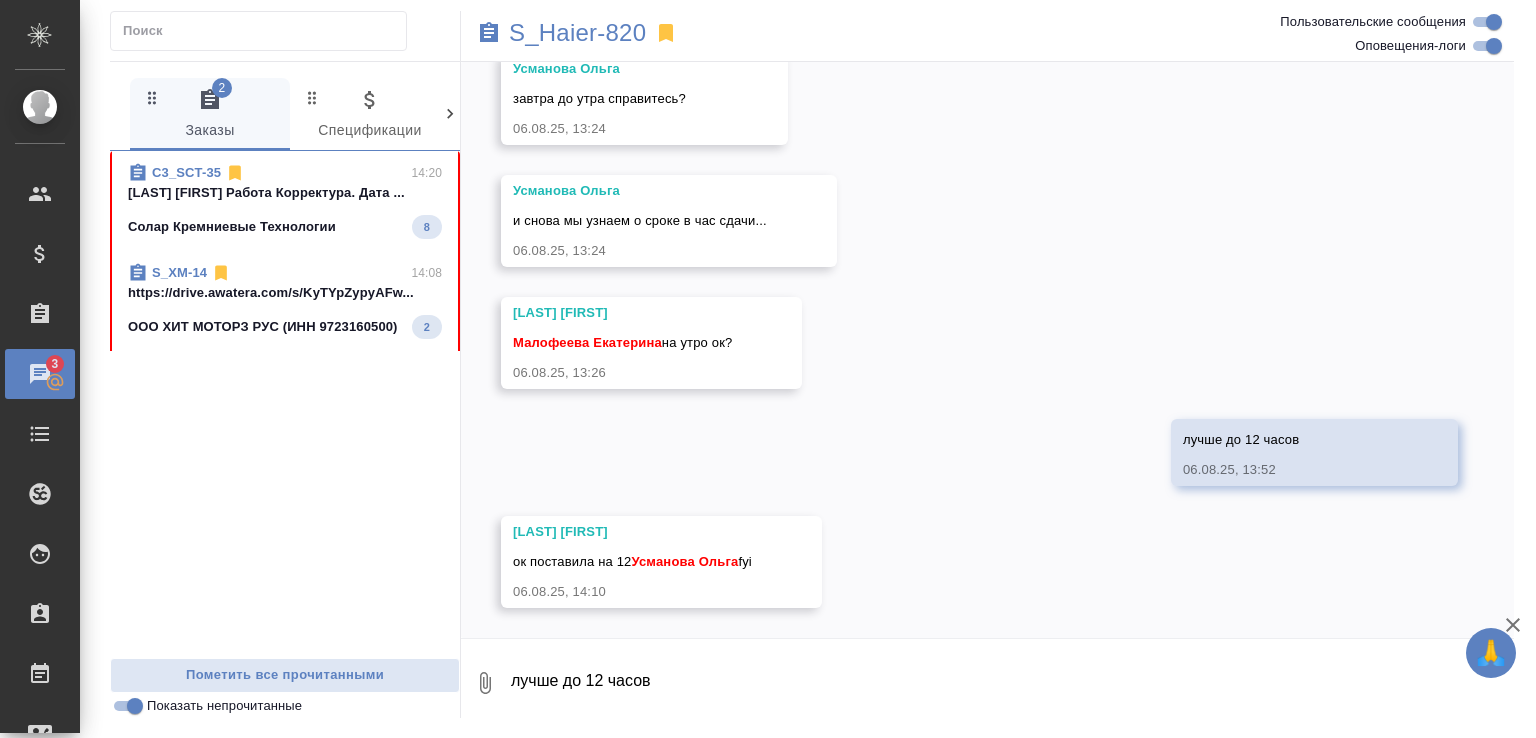 scroll, scrollTop: 9927, scrollLeft: 0, axis: vertical 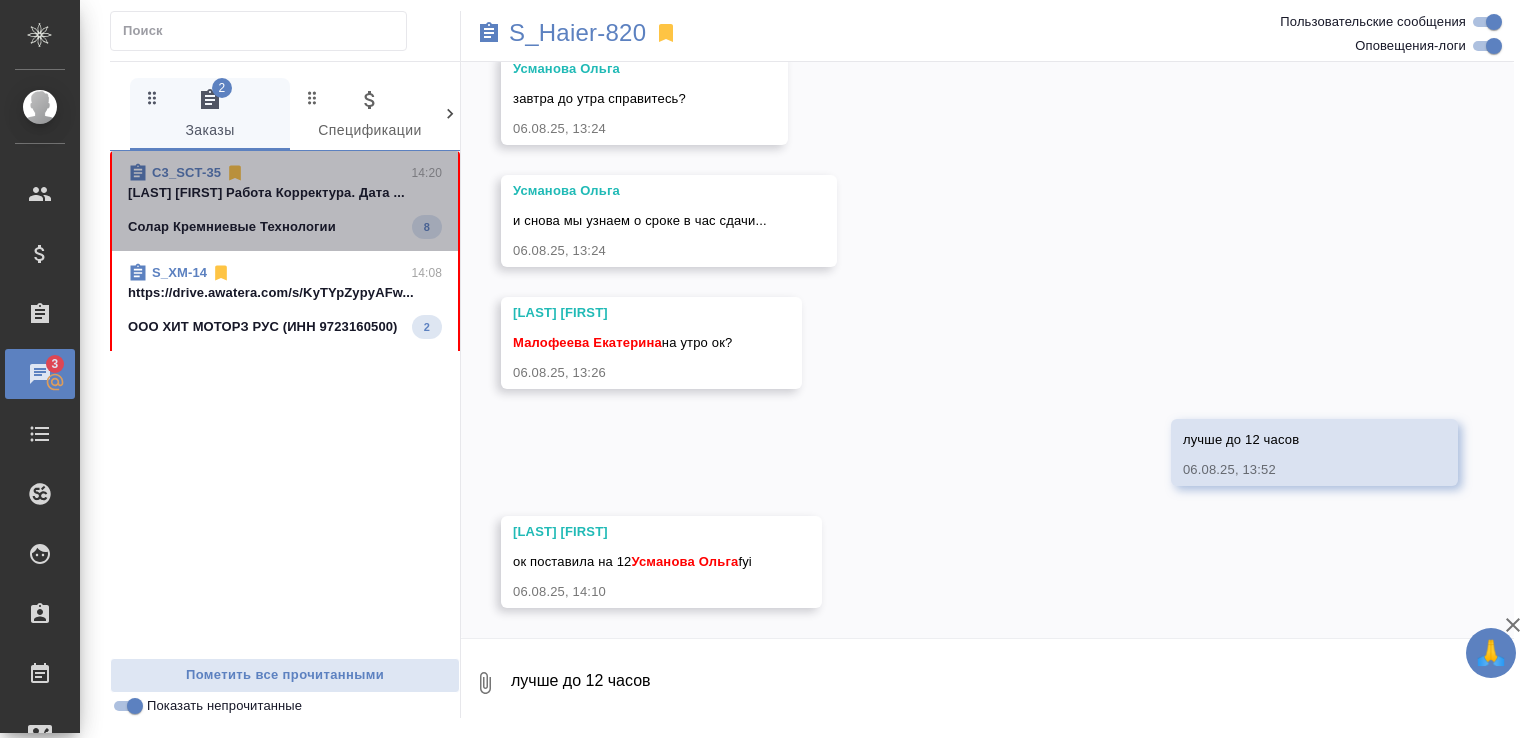 click on "Солар Кремниевые Технологии 8" 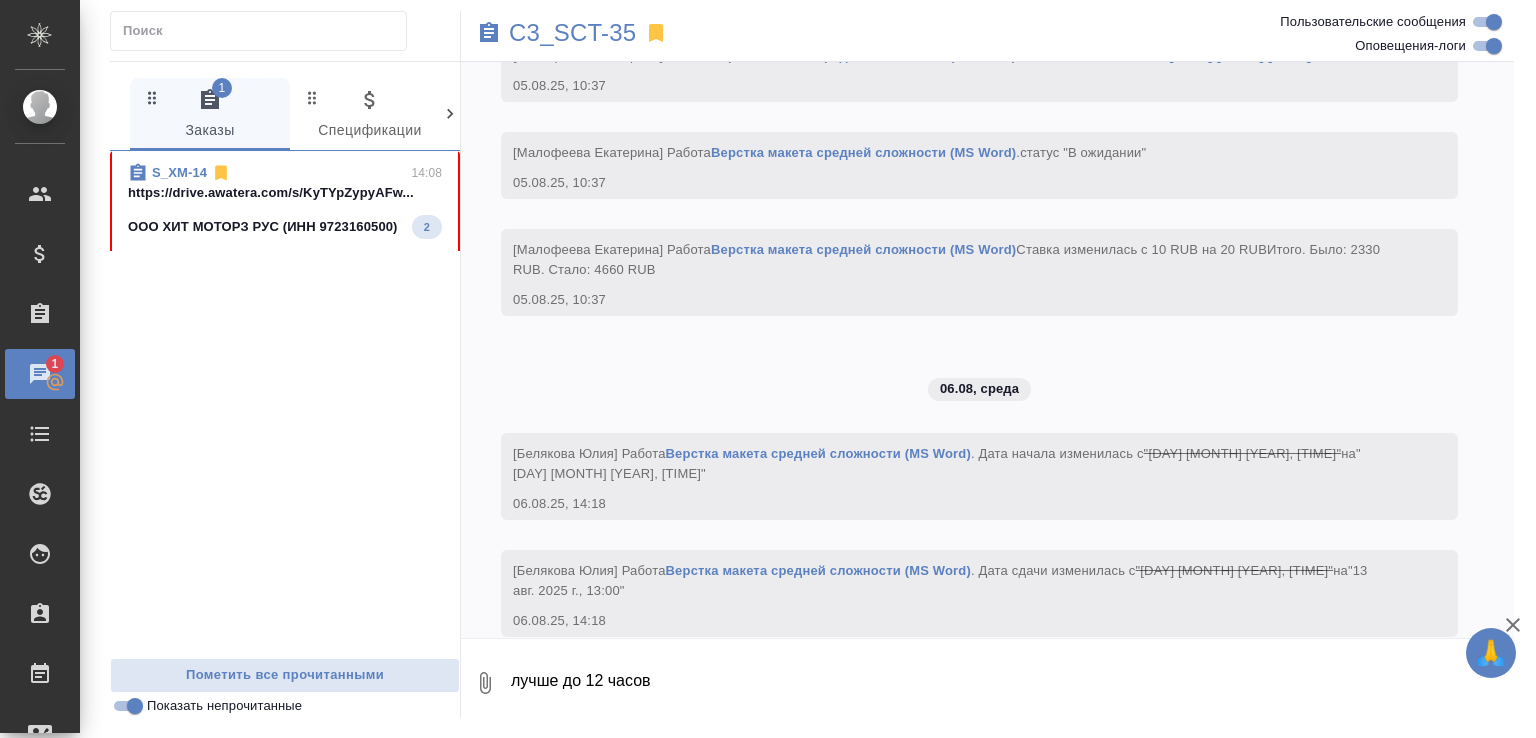 scroll, scrollTop: 8032, scrollLeft: 0, axis: vertical 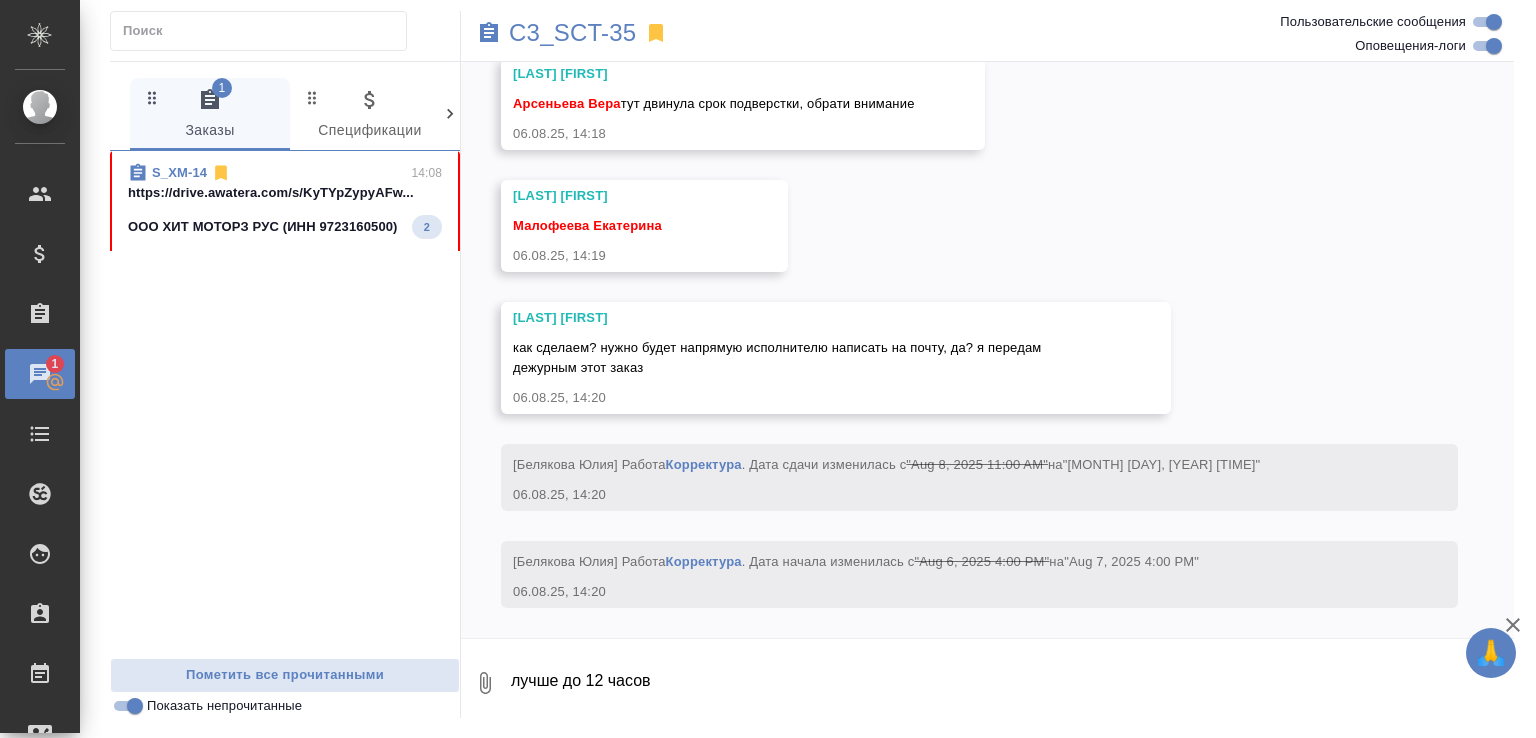 click on "лучше до 12 часов" at bounding box center [1011, 683] 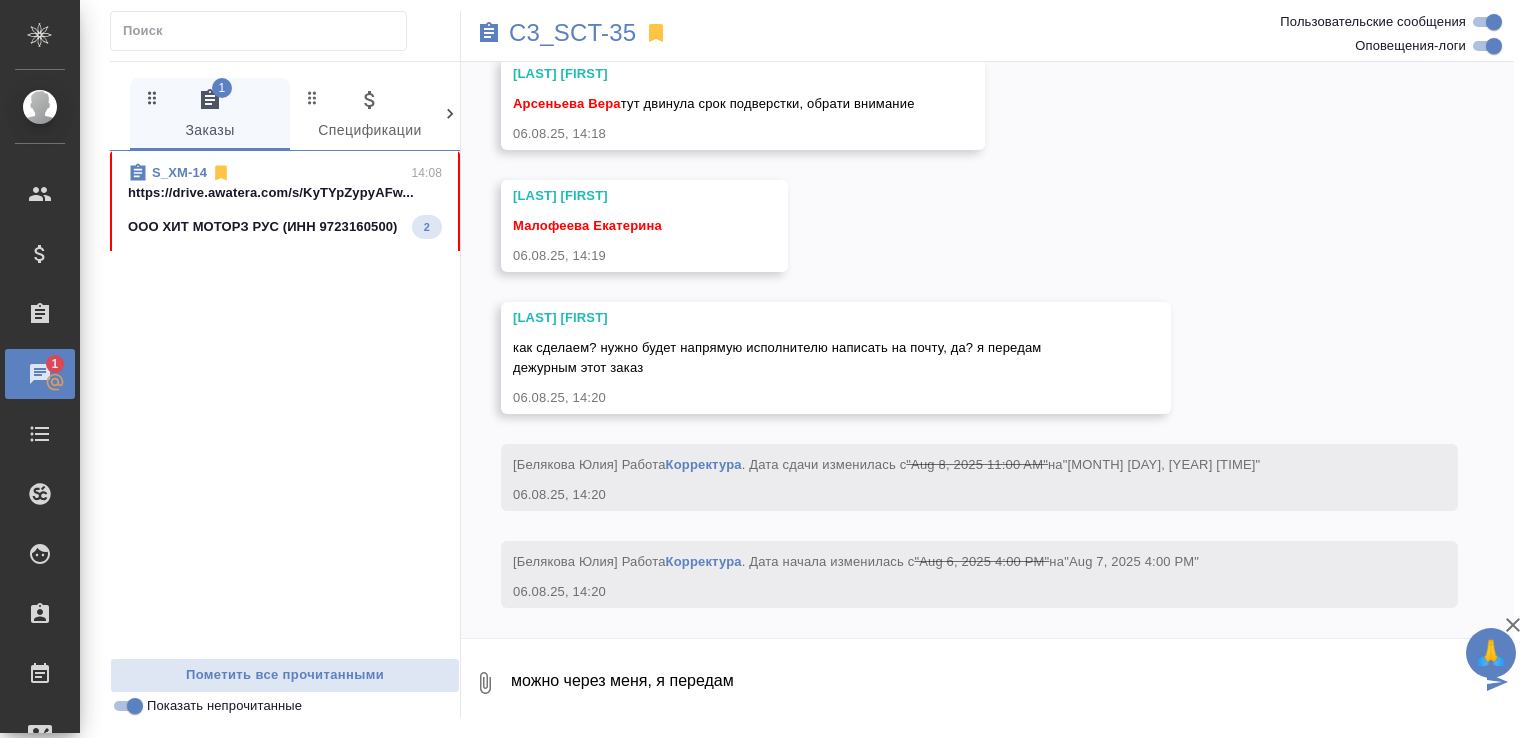 type on "можно через меня, я передам" 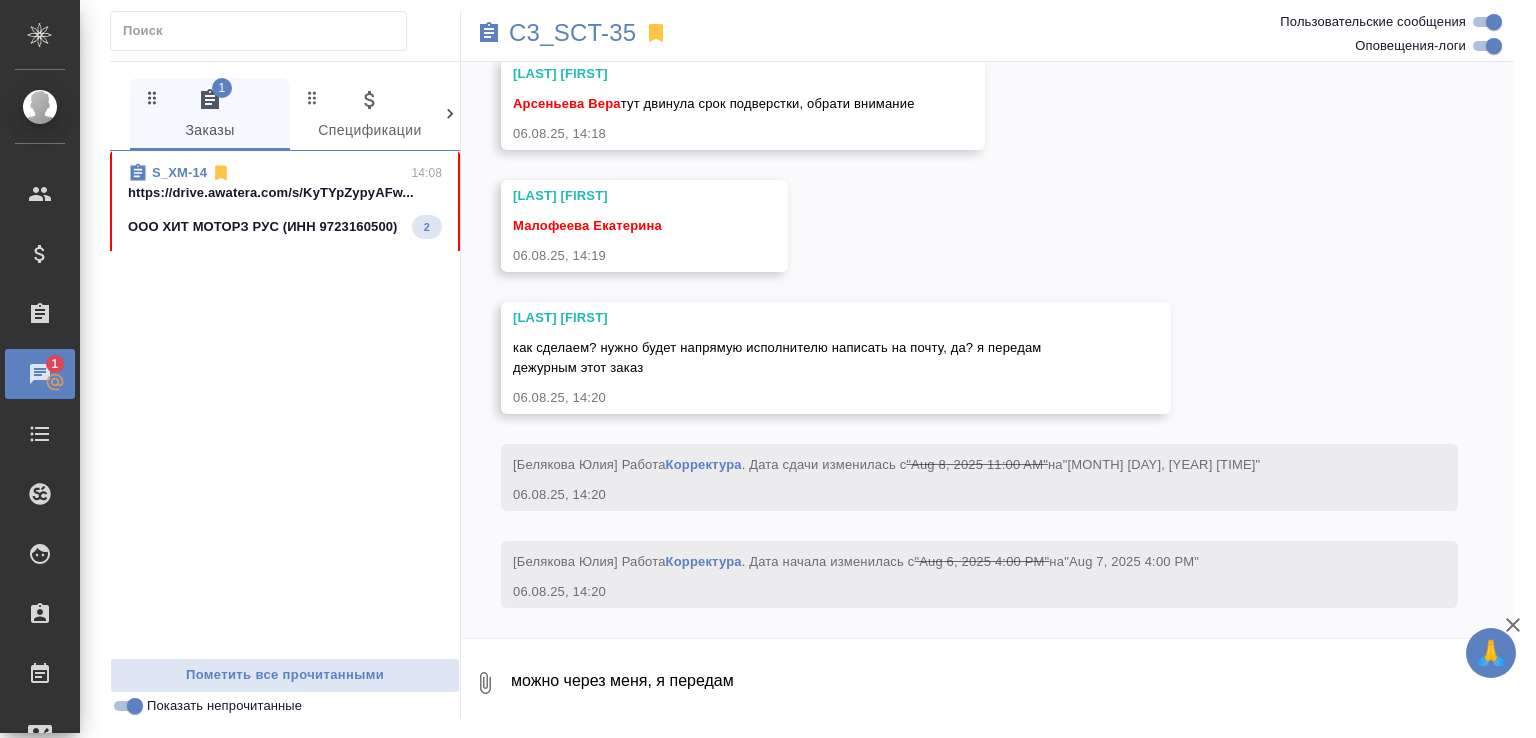 scroll, scrollTop: 8129, scrollLeft: 0, axis: vertical 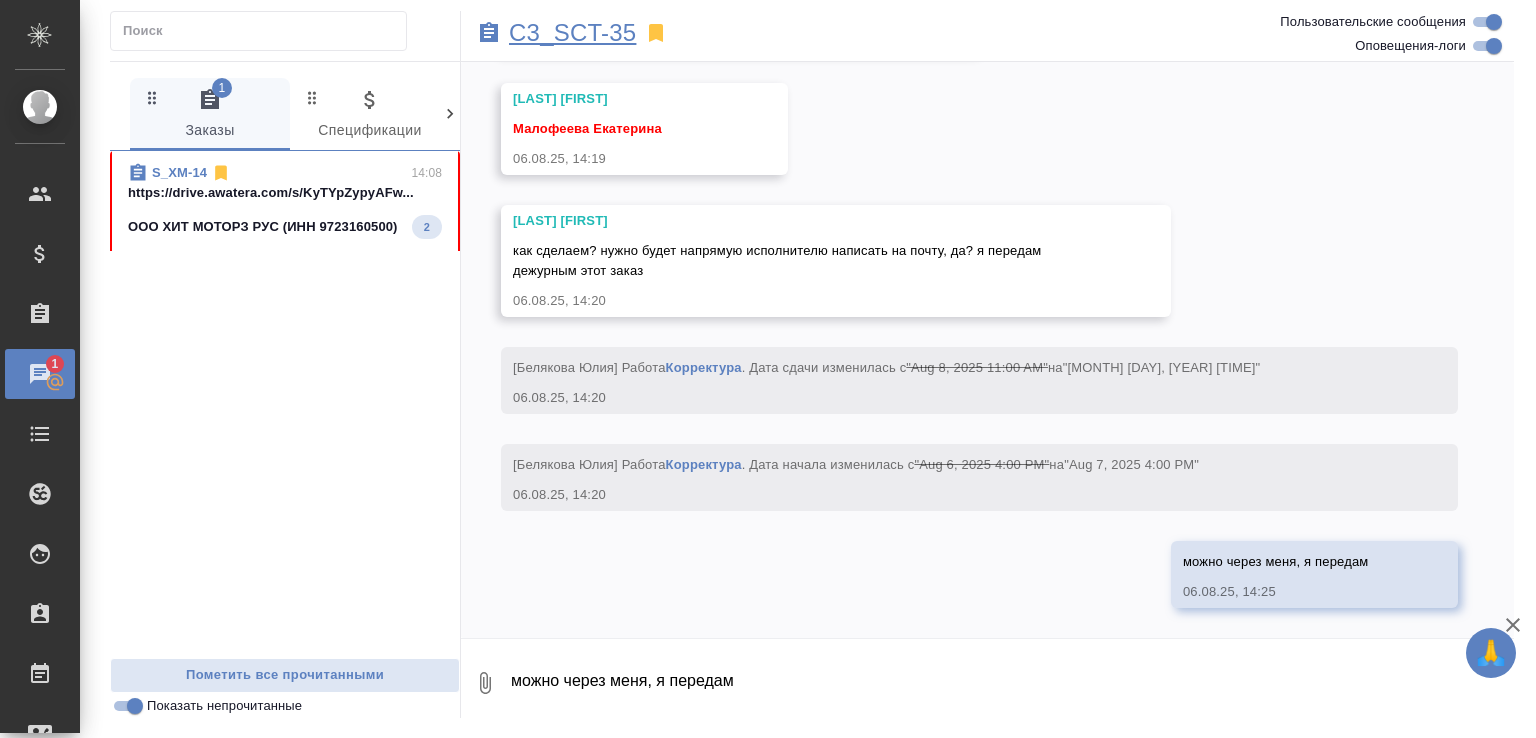 click on "C3_SCT-35" at bounding box center [572, 33] 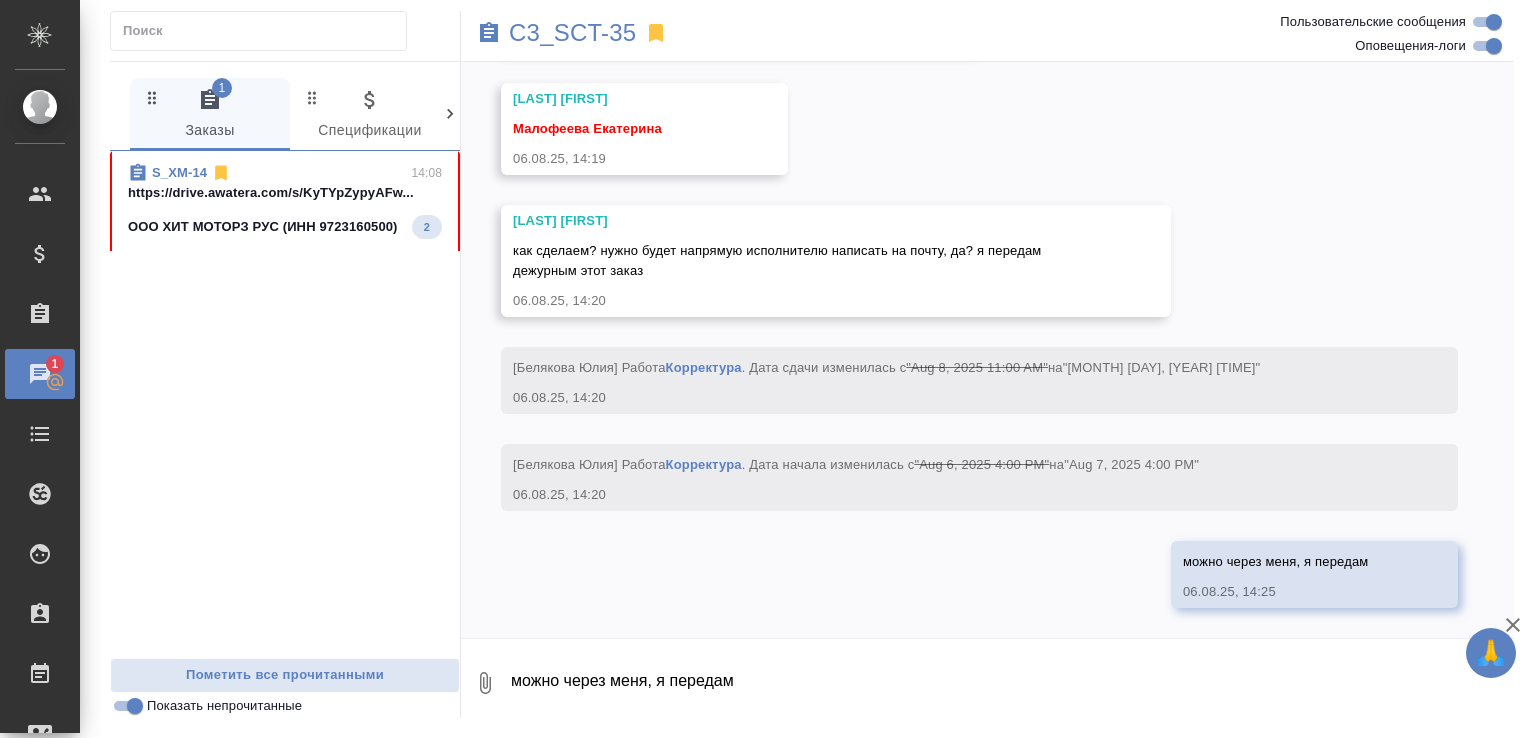 click on "https://drive.awatera.com/s/KyTYpZypyAFw..." at bounding box center (285, 193) 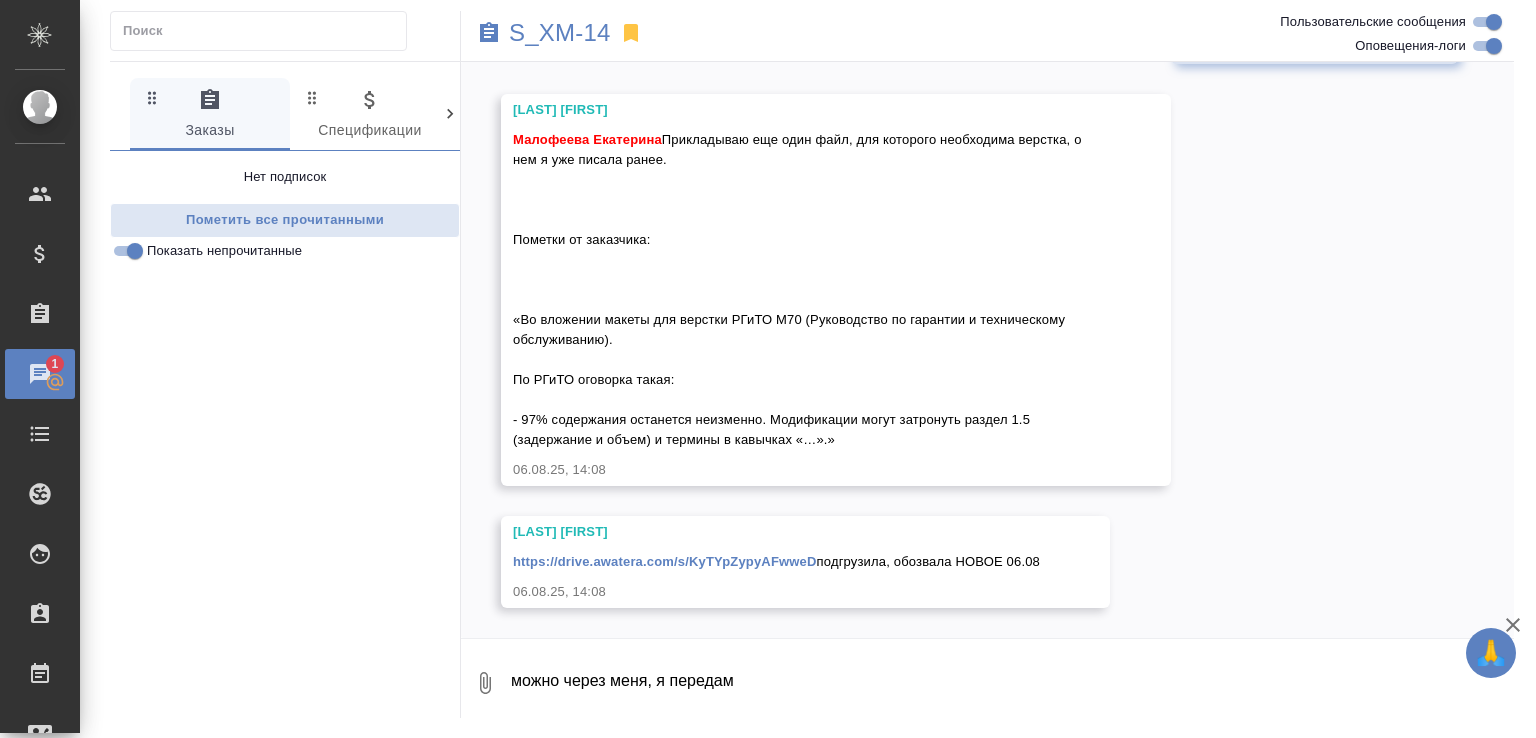 scroll, scrollTop: 17580, scrollLeft: 0, axis: vertical 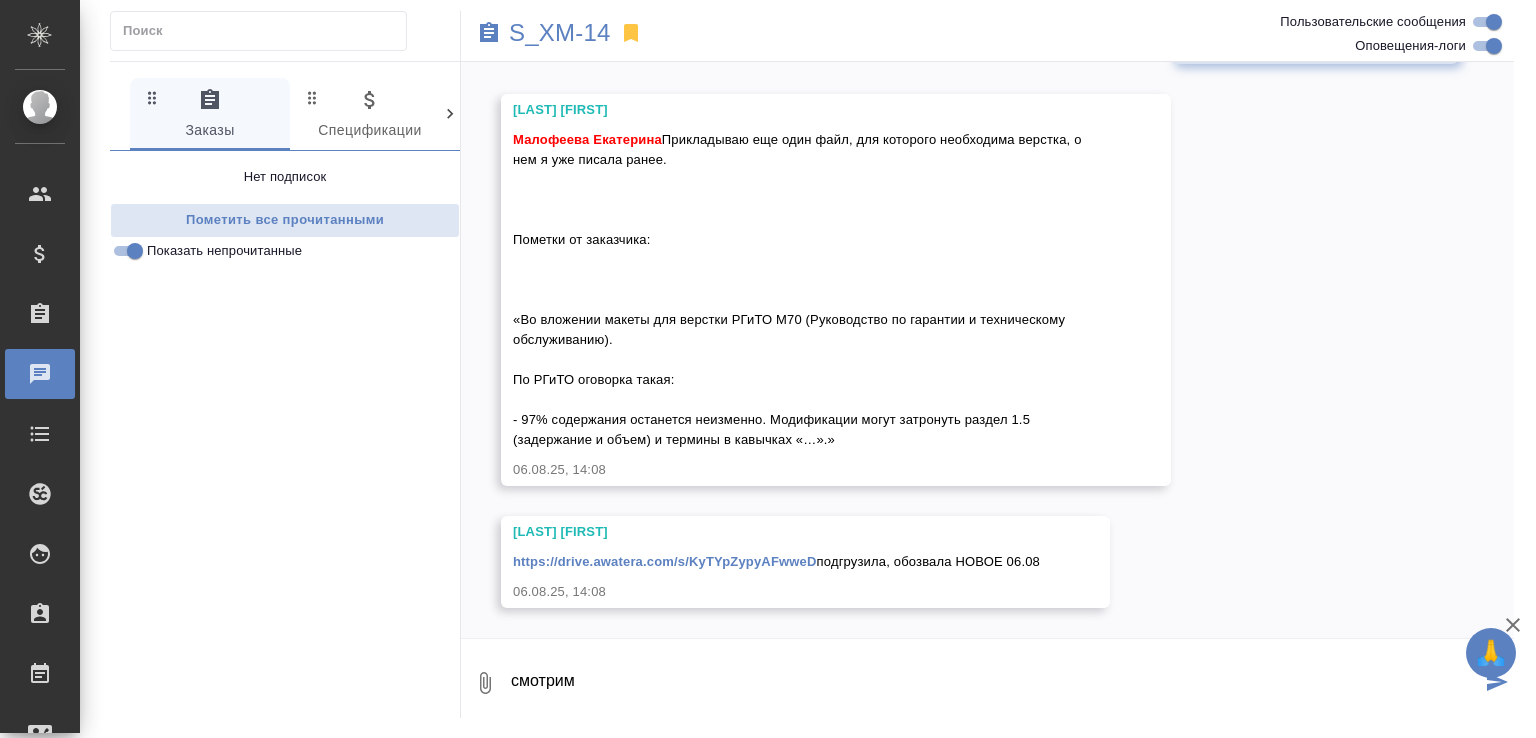 type on "смотрим" 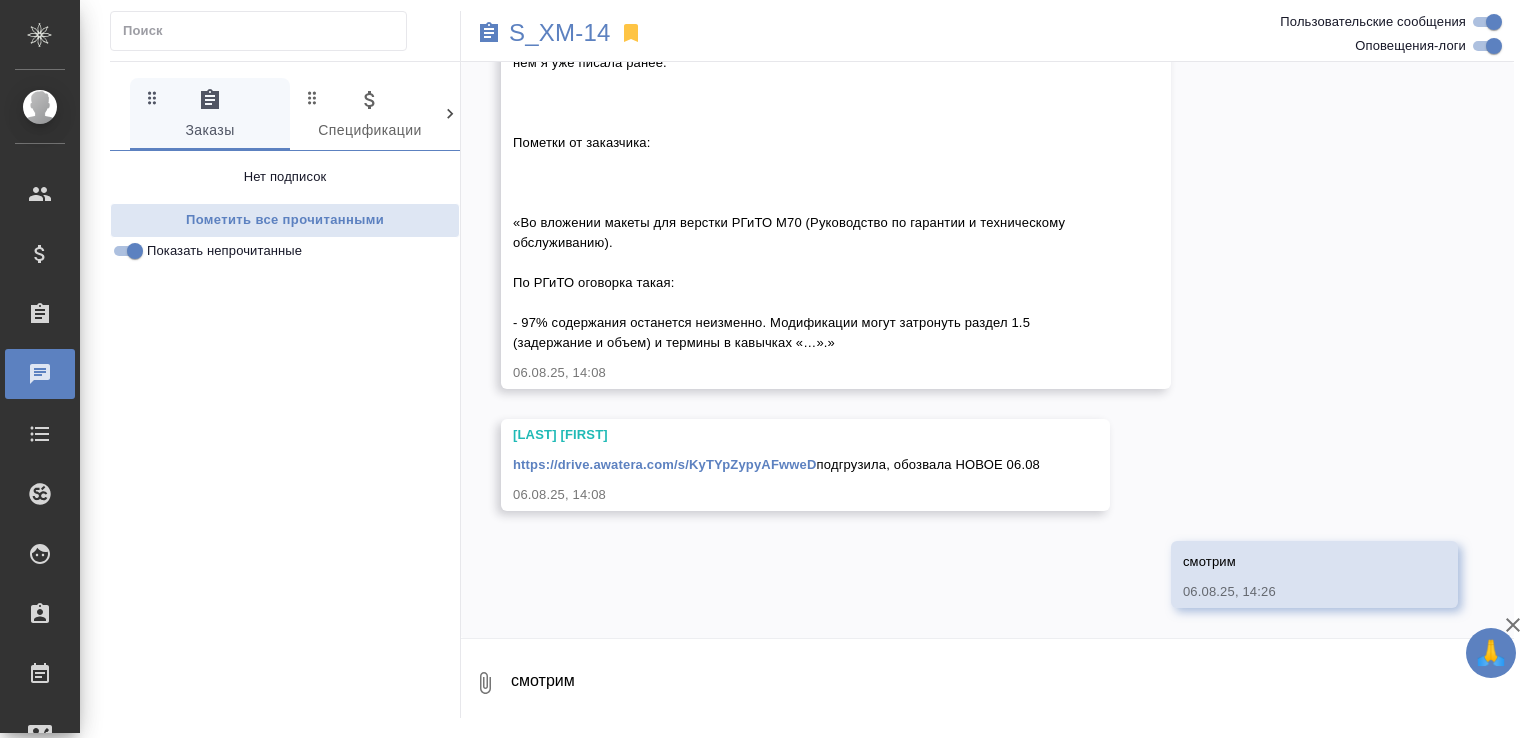 scroll, scrollTop: 17677, scrollLeft: 0, axis: vertical 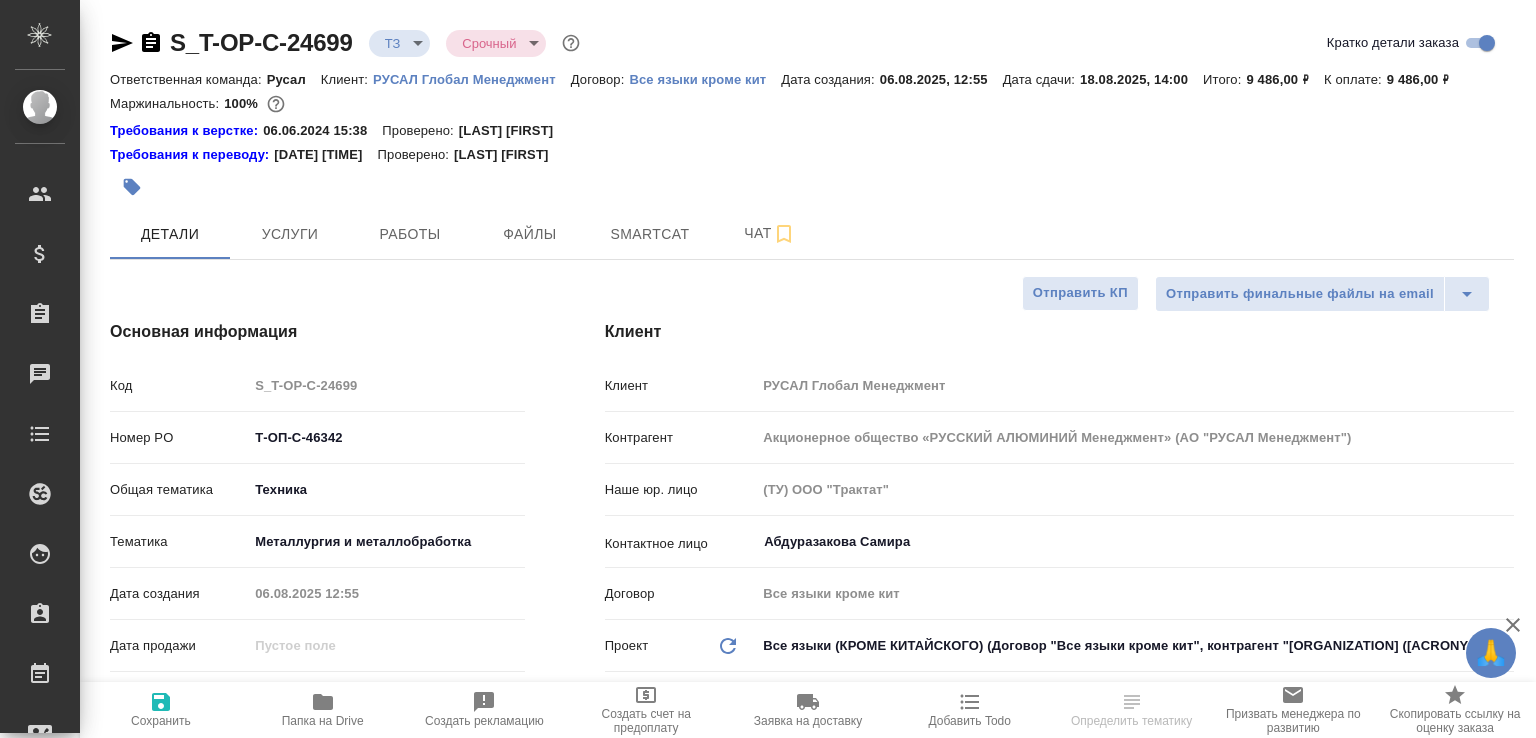 select on "RU" 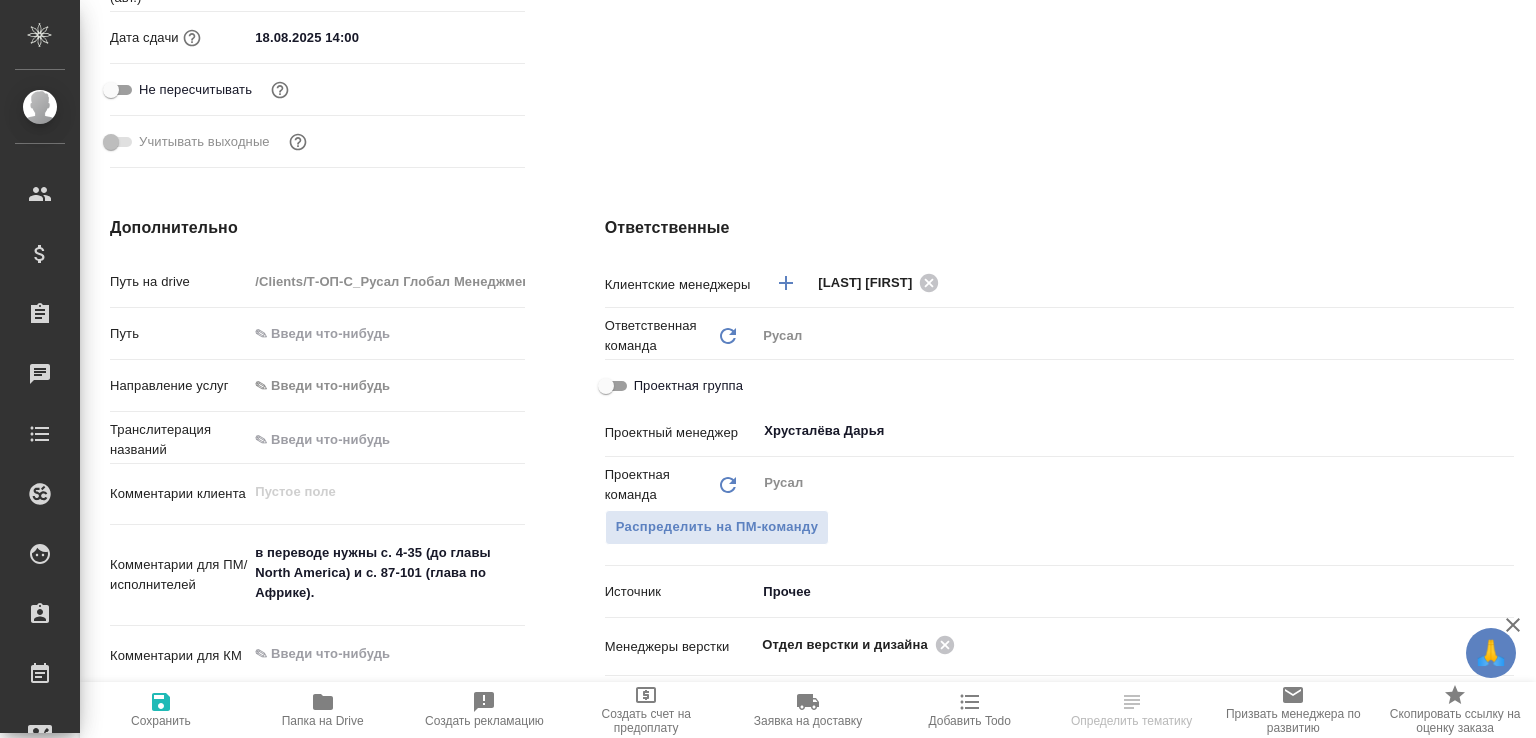 scroll, scrollTop: 1445, scrollLeft: 0, axis: vertical 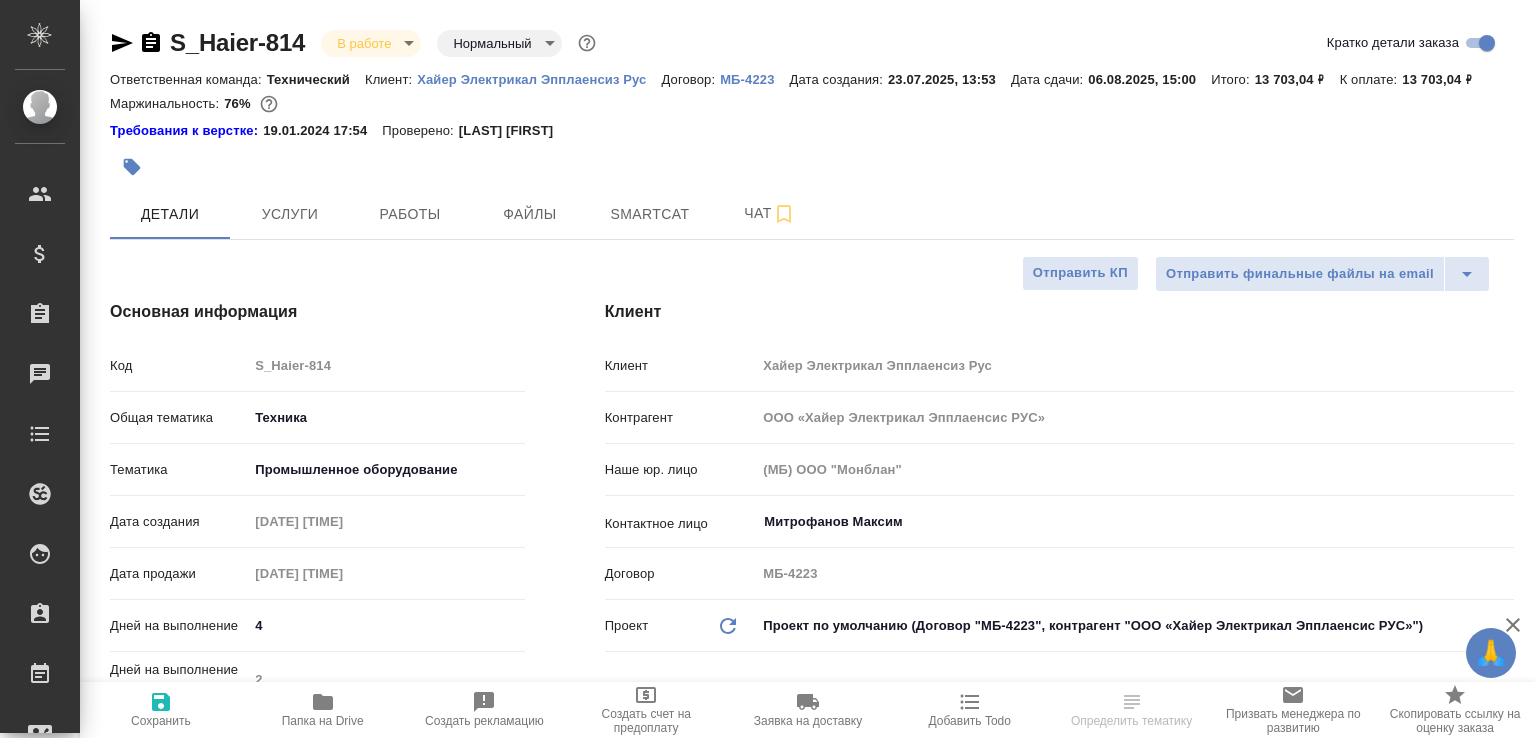 select on "RU" 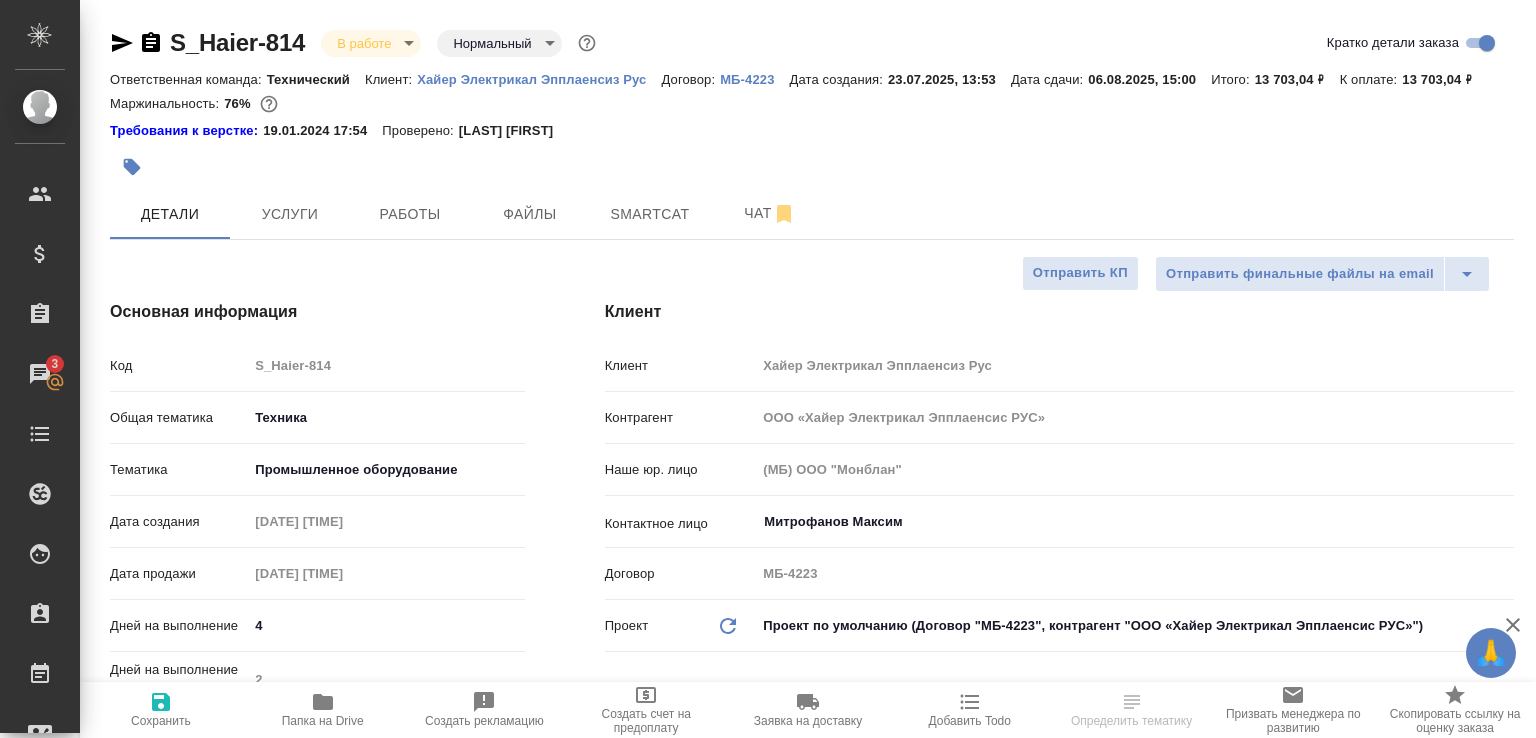 select on "RU" 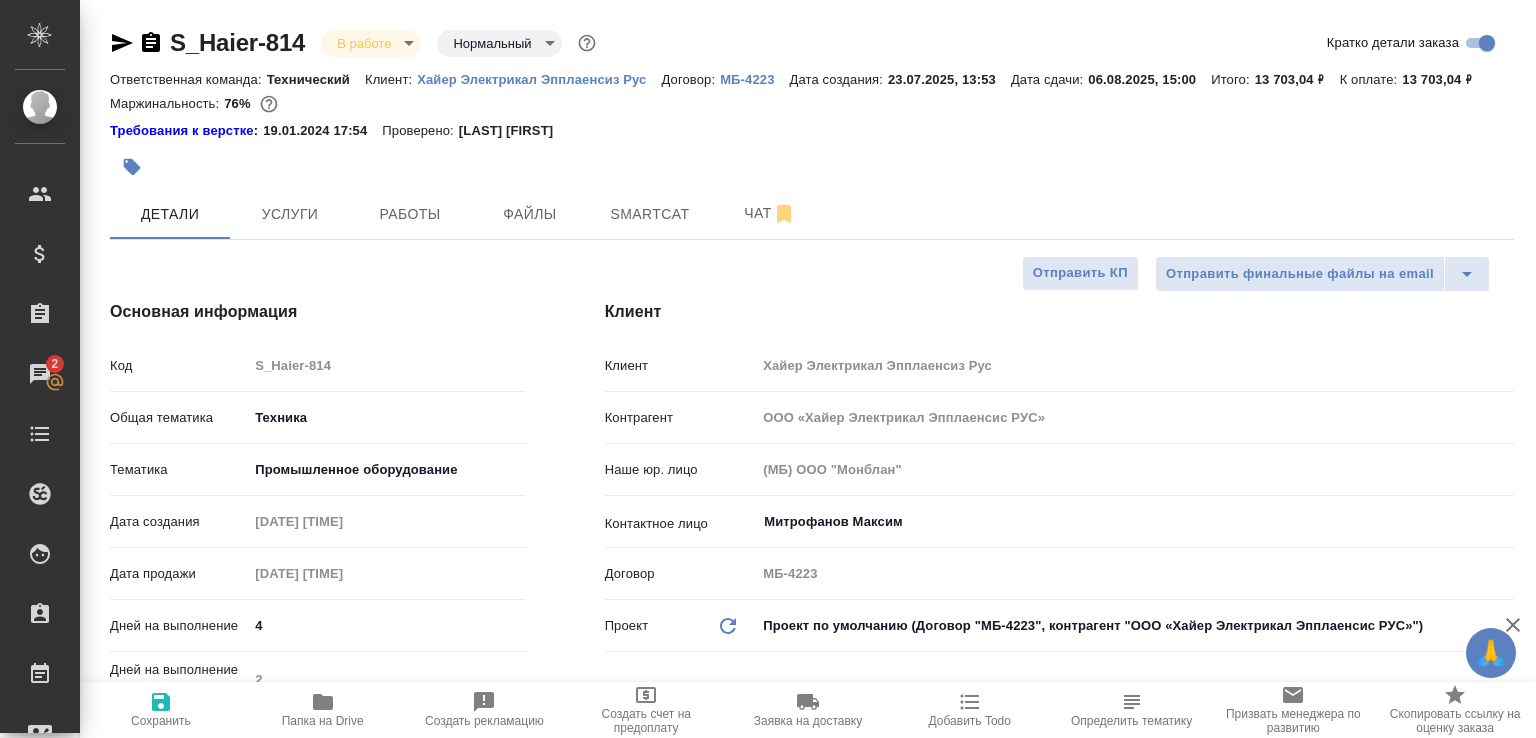 type on "x" 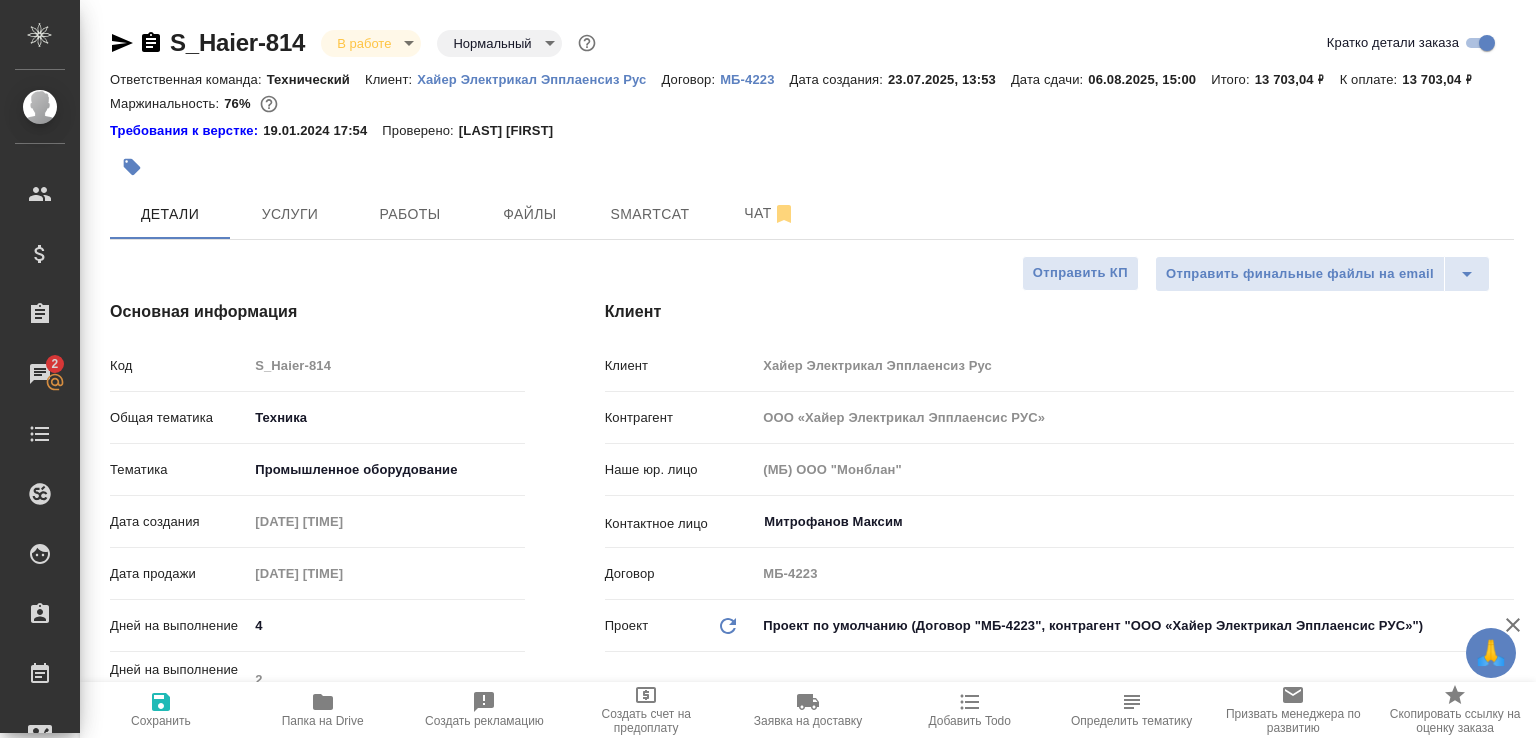 type on "x" 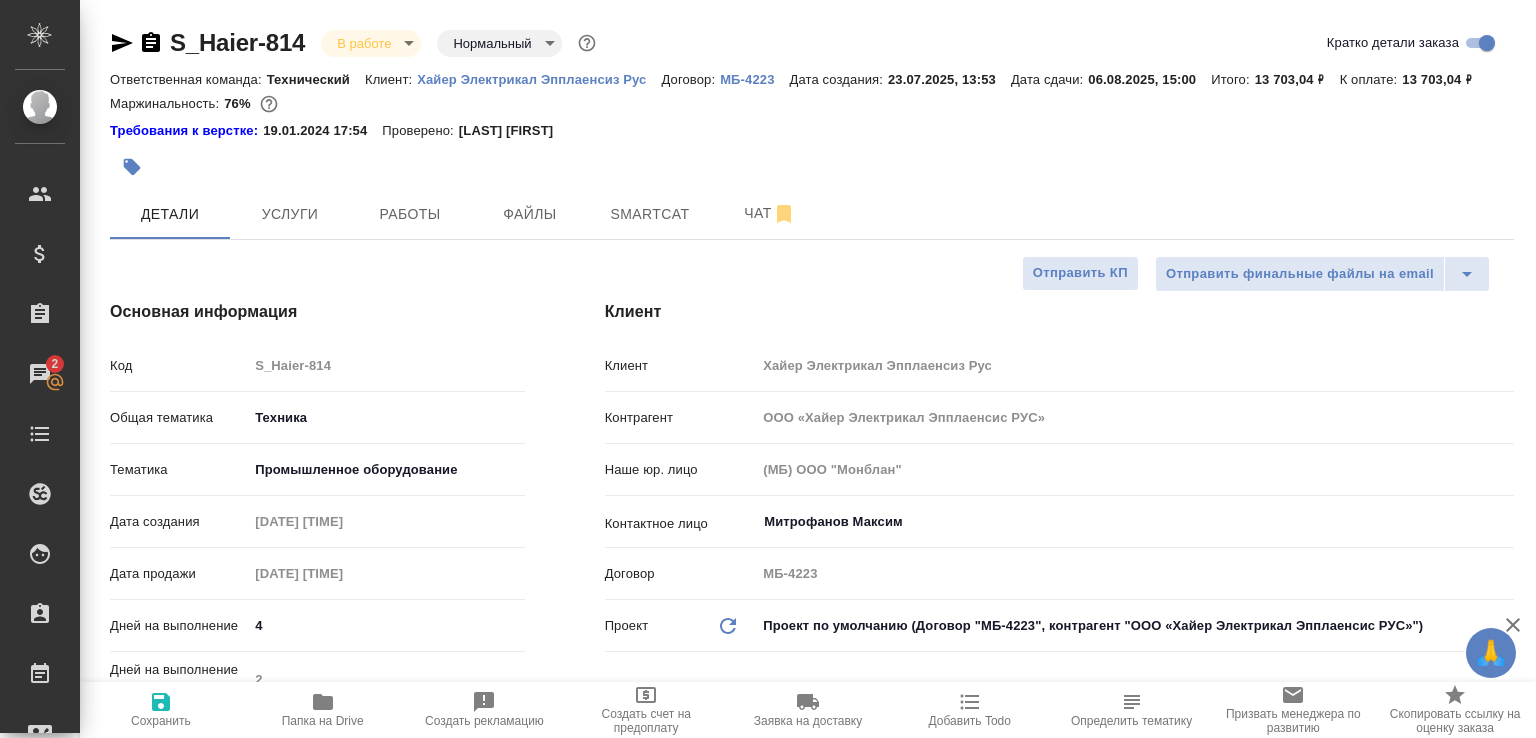 type on "x" 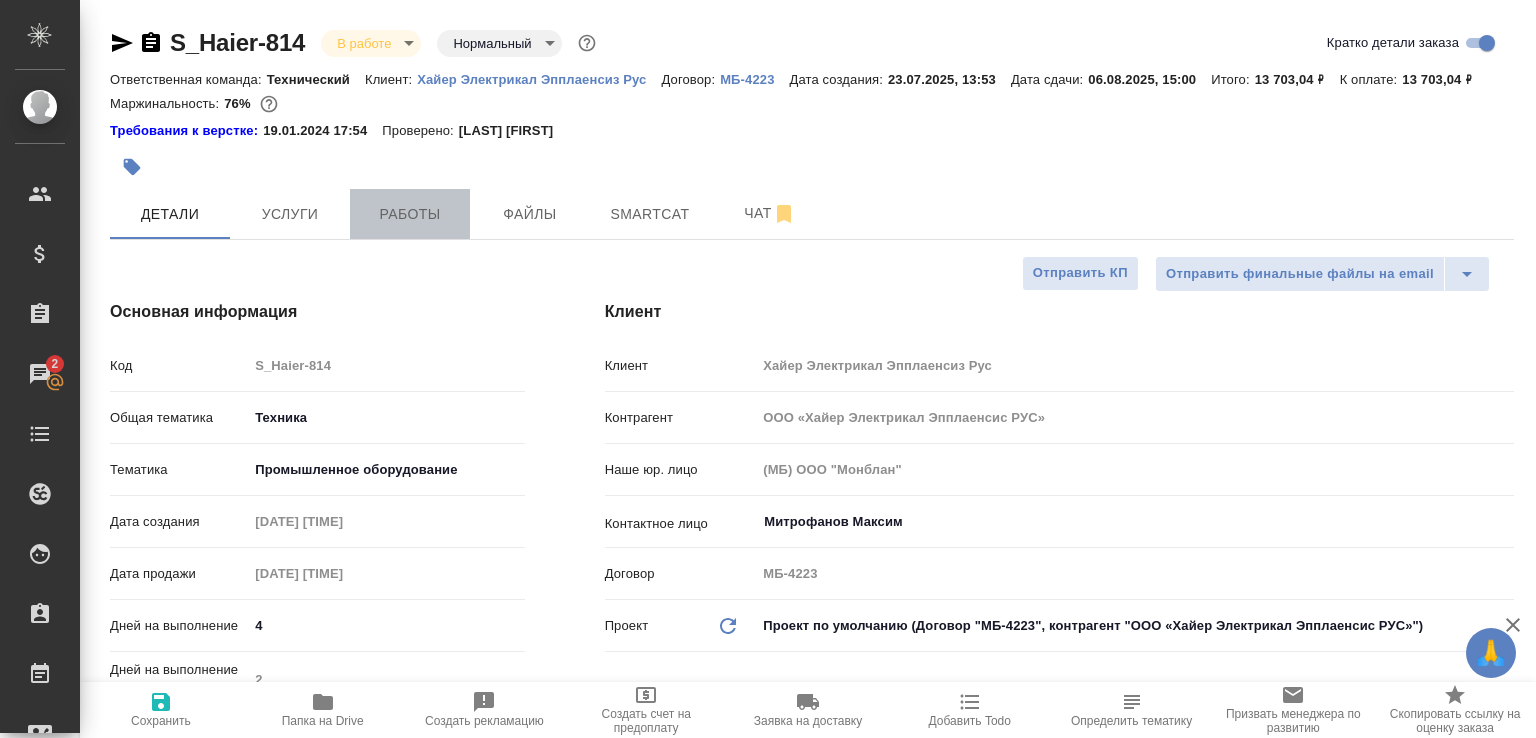 click on "Работы" at bounding box center [410, 214] 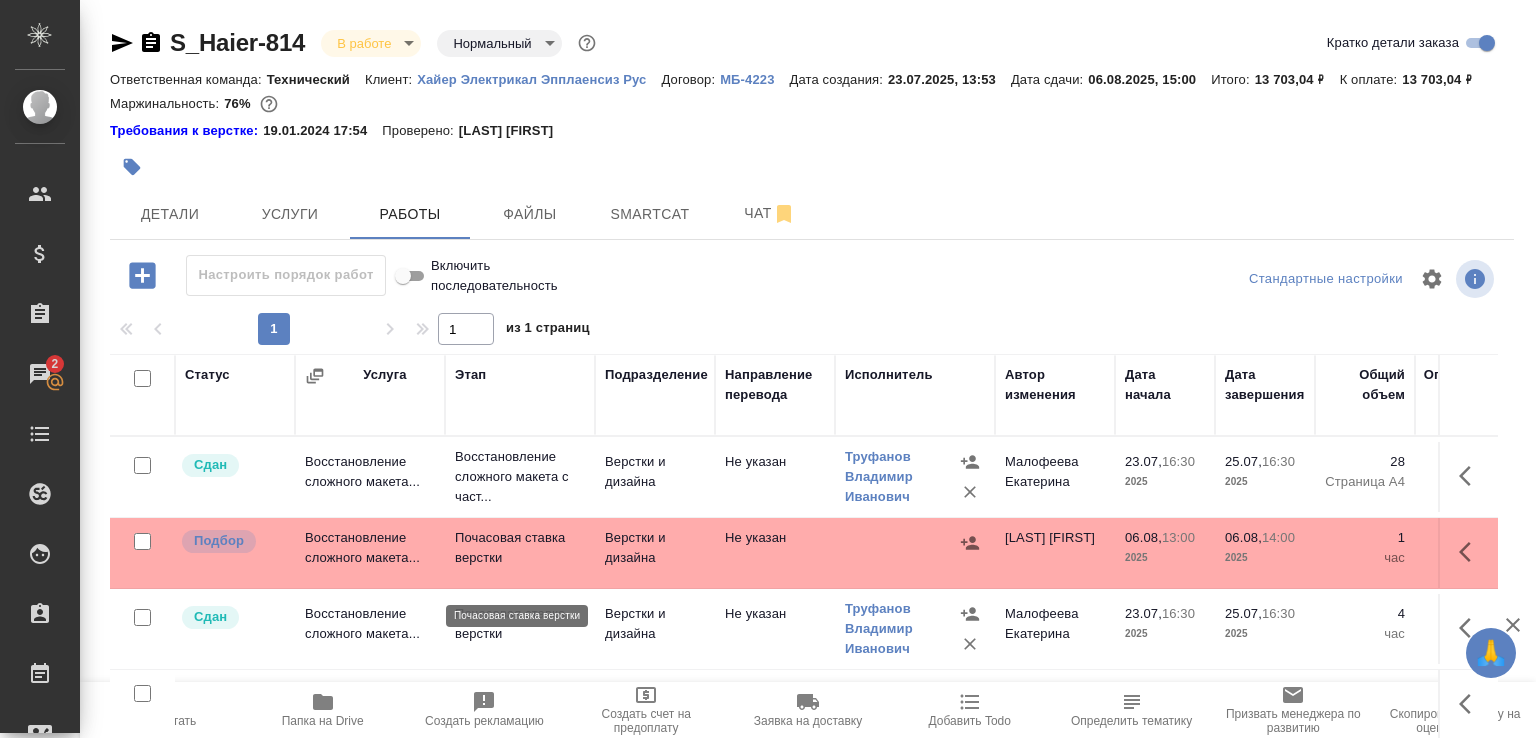 click on "Почасовая ставка верстки" at bounding box center [520, 548] 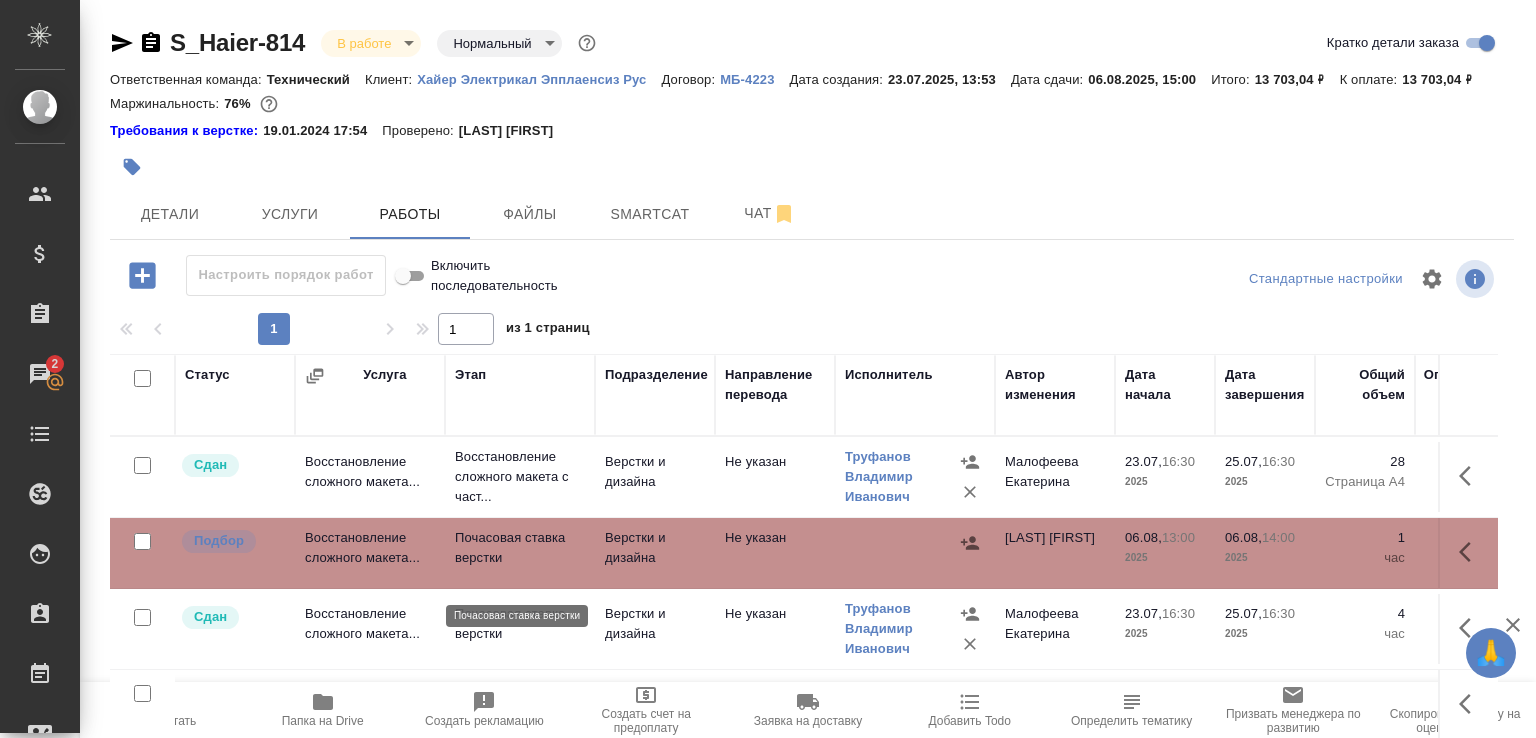 click on "Почасовая ставка верстки" at bounding box center [520, 548] 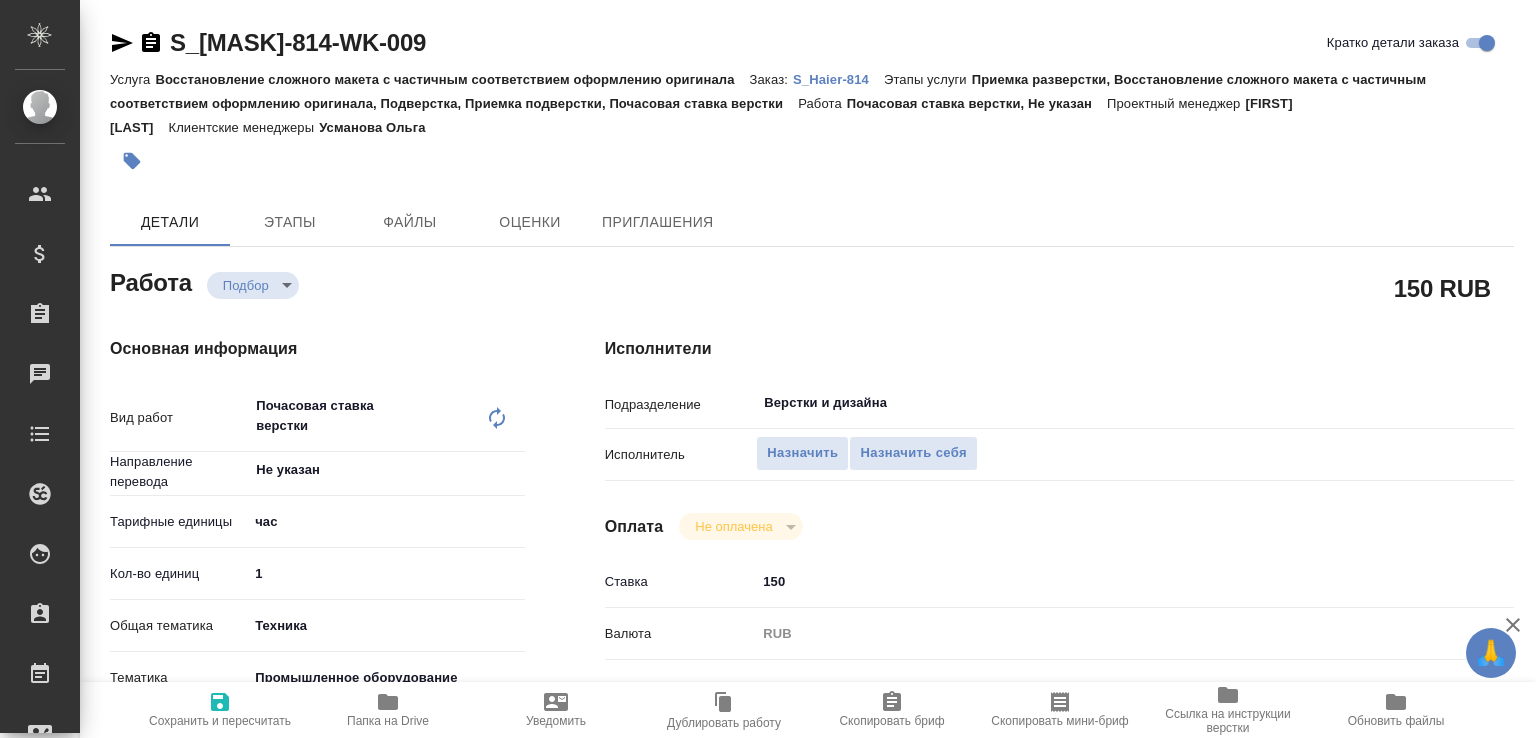 scroll, scrollTop: 0, scrollLeft: 0, axis: both 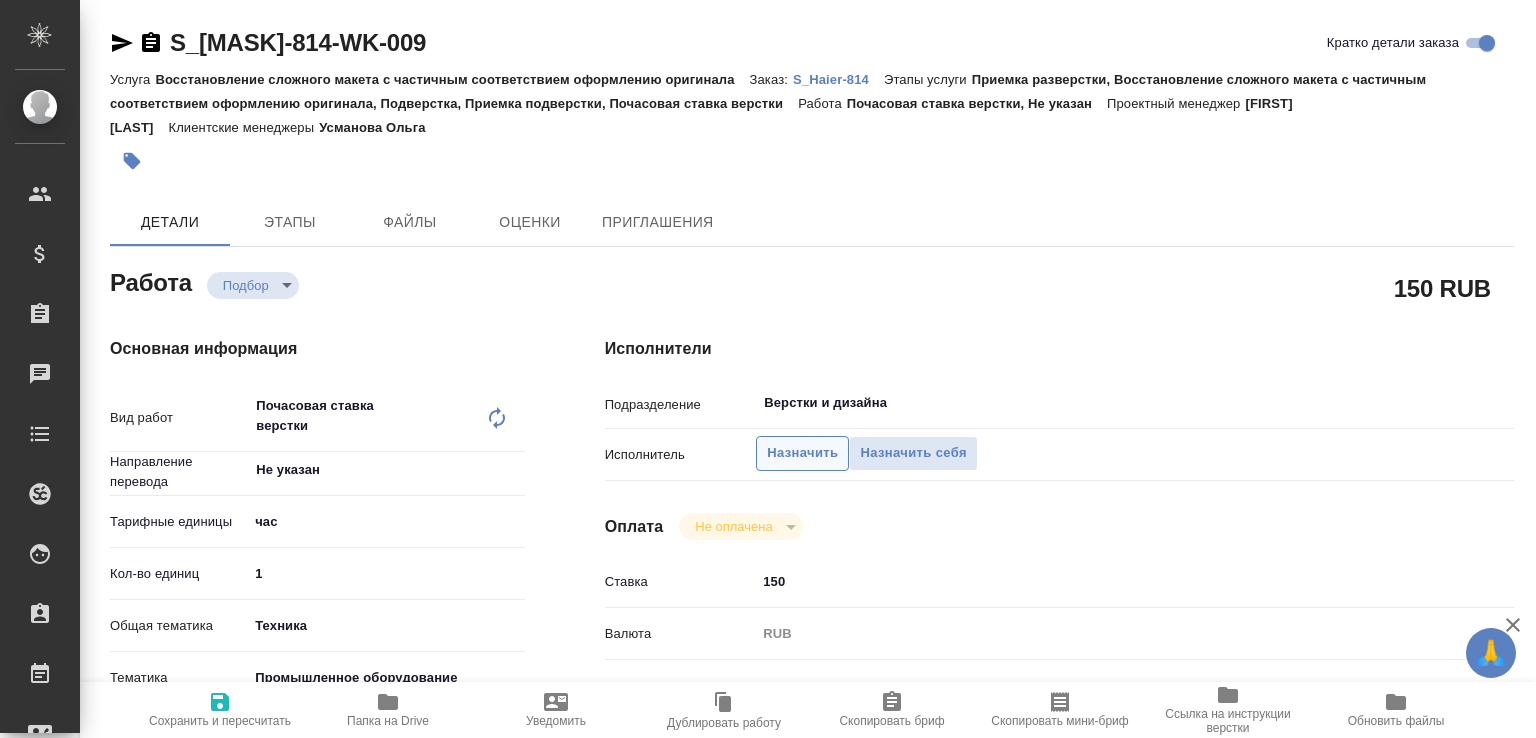 click on "Назначить" at bounding box center [802, 453] 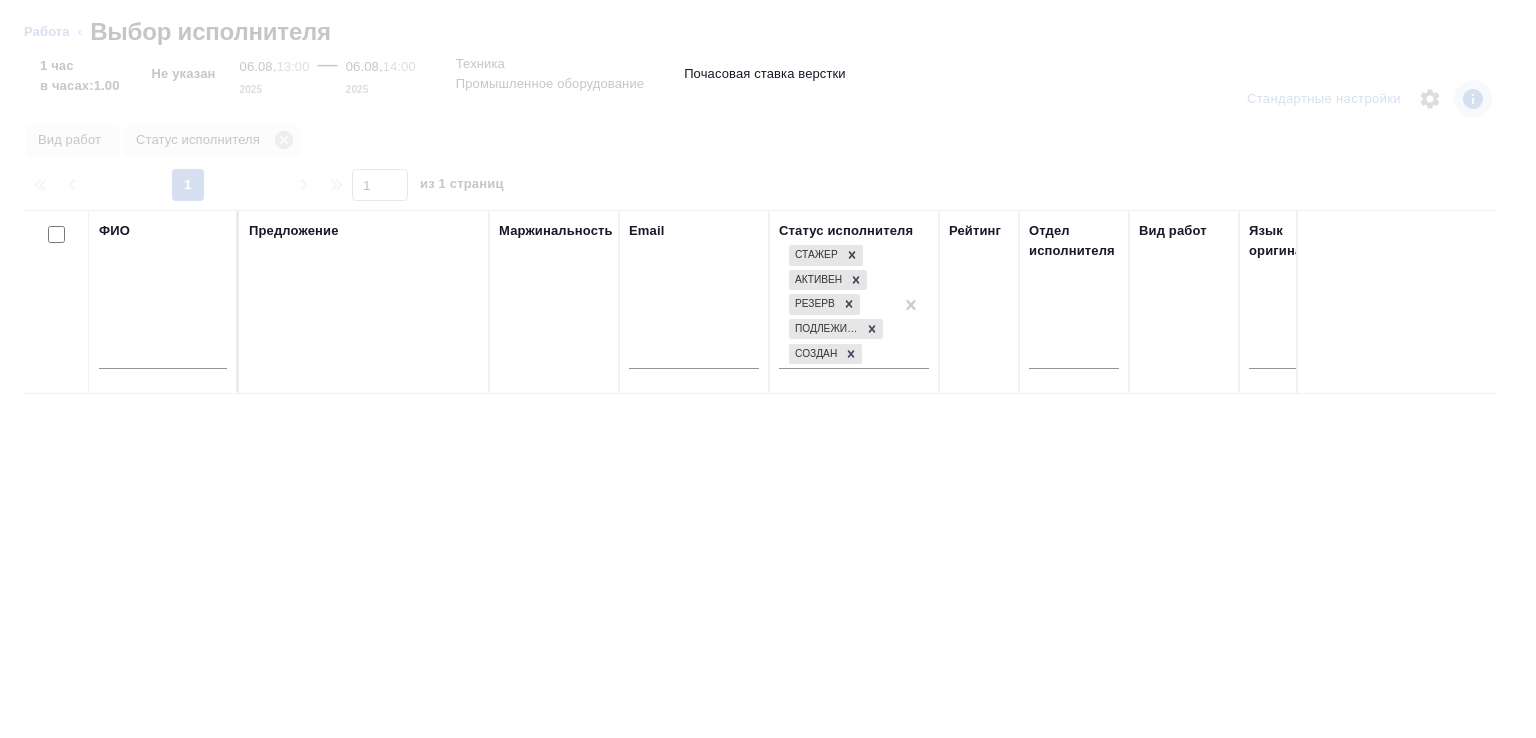 click at bounding box center (163, 356) 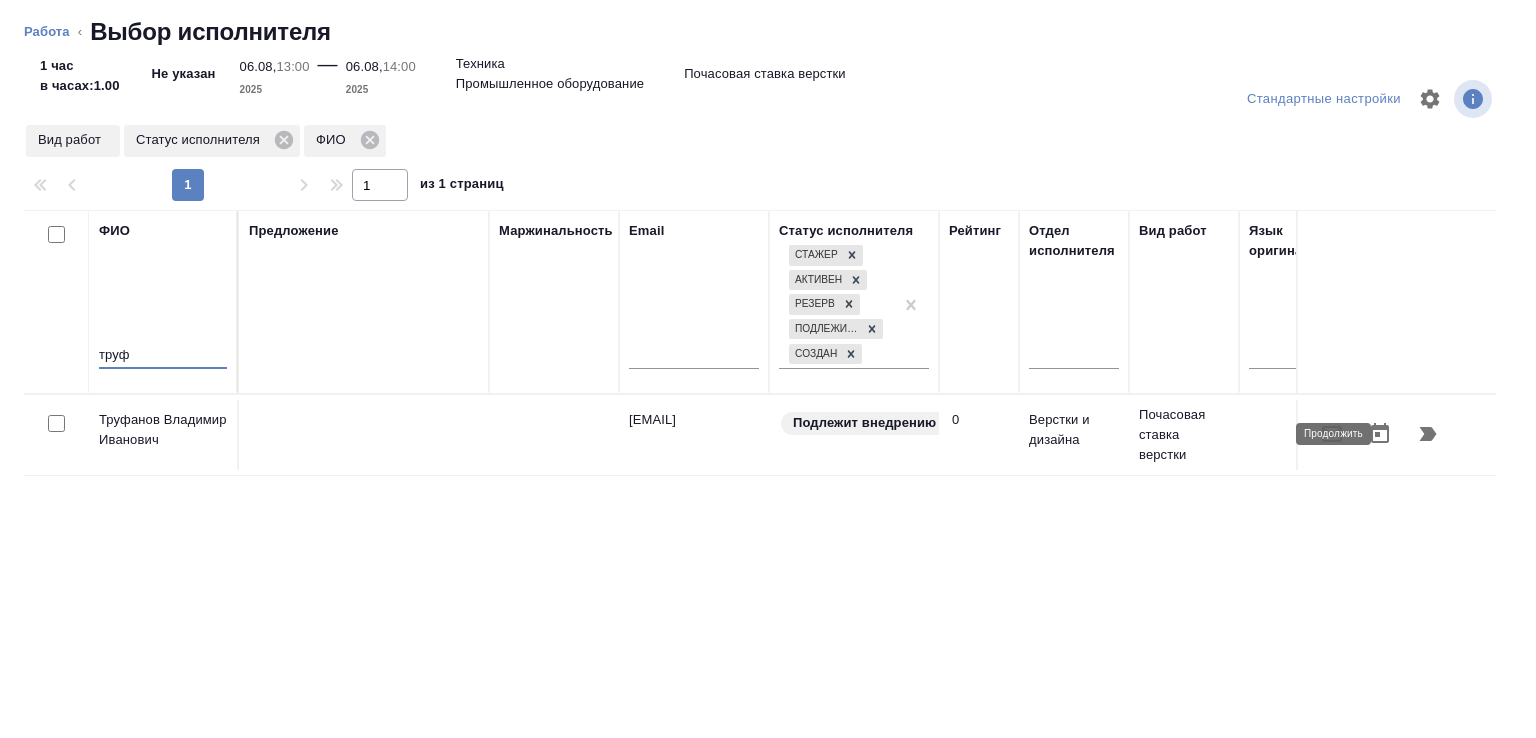 type on "труф" 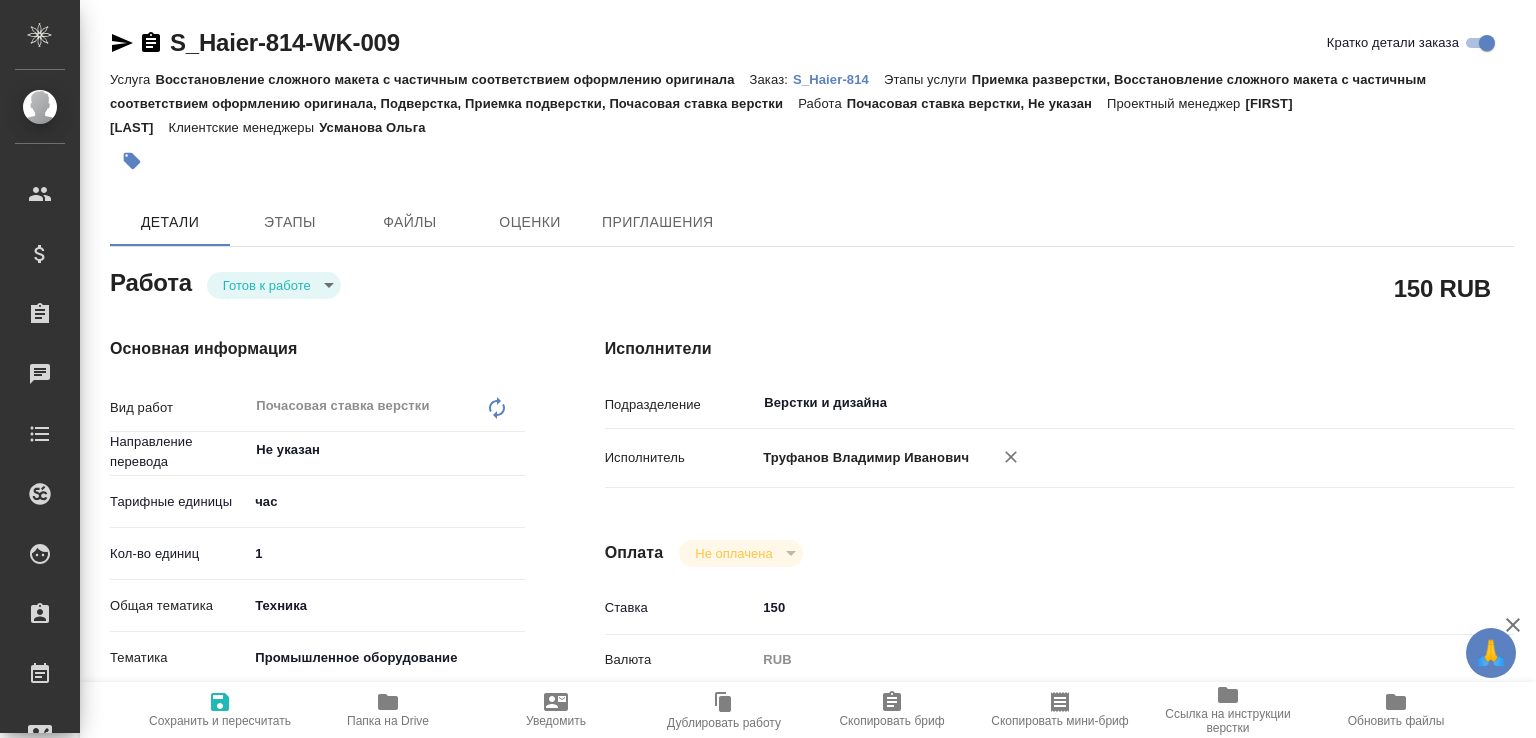 scroll, scrollTop: 0, scrollLeft: 0, axis: both 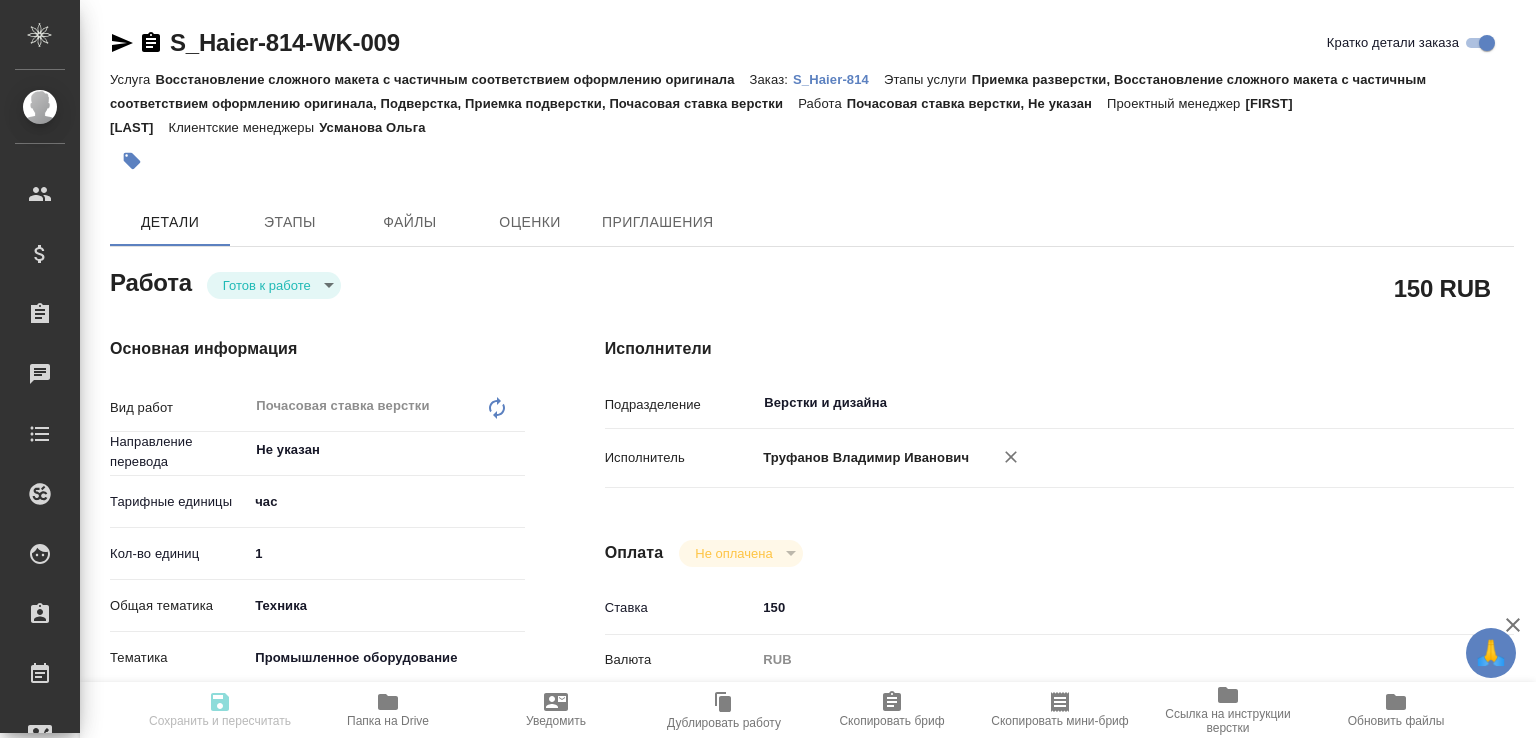 type on "readyForWork" 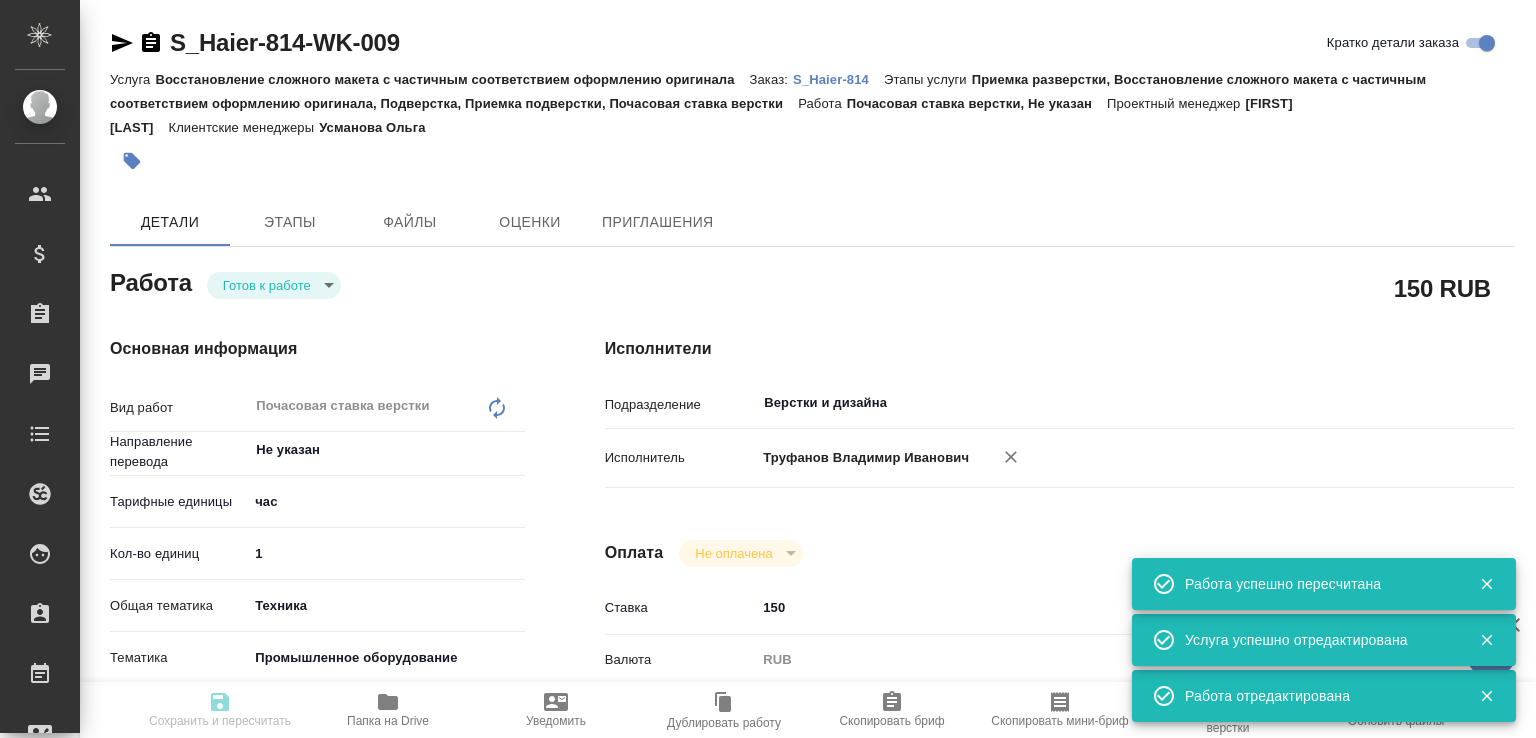 type on "readyForWork" 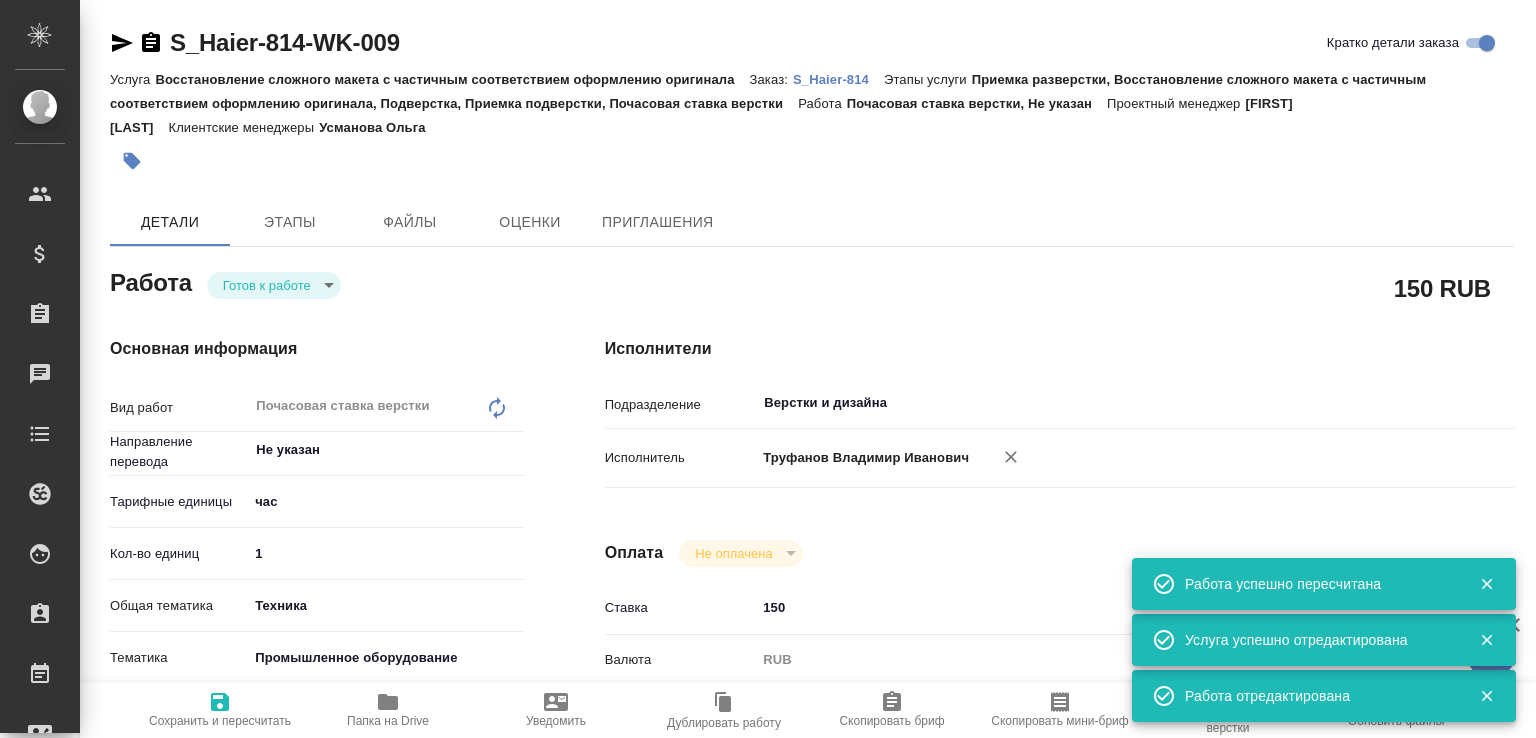 click 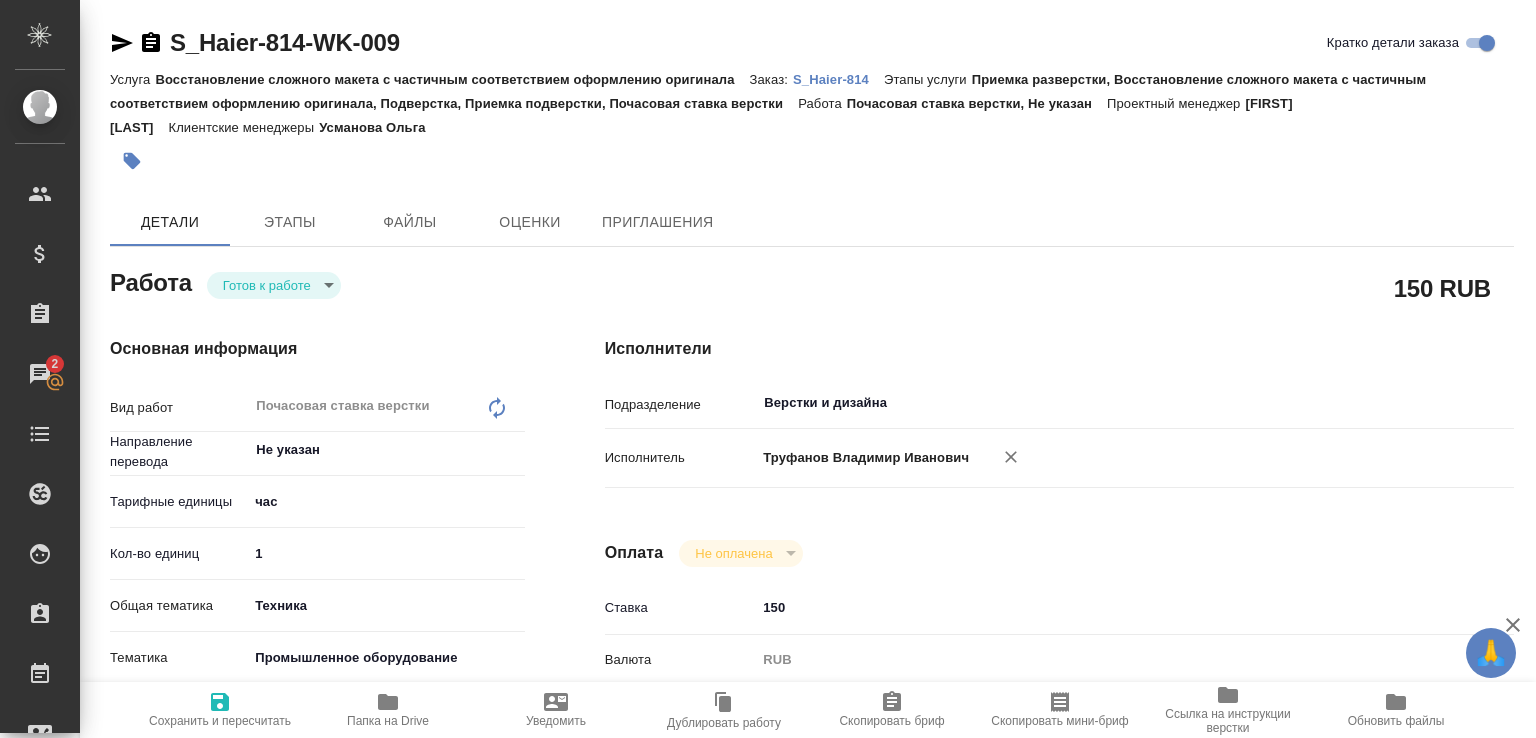 click on "Папка на Drive" at bounding box center [388, 709] 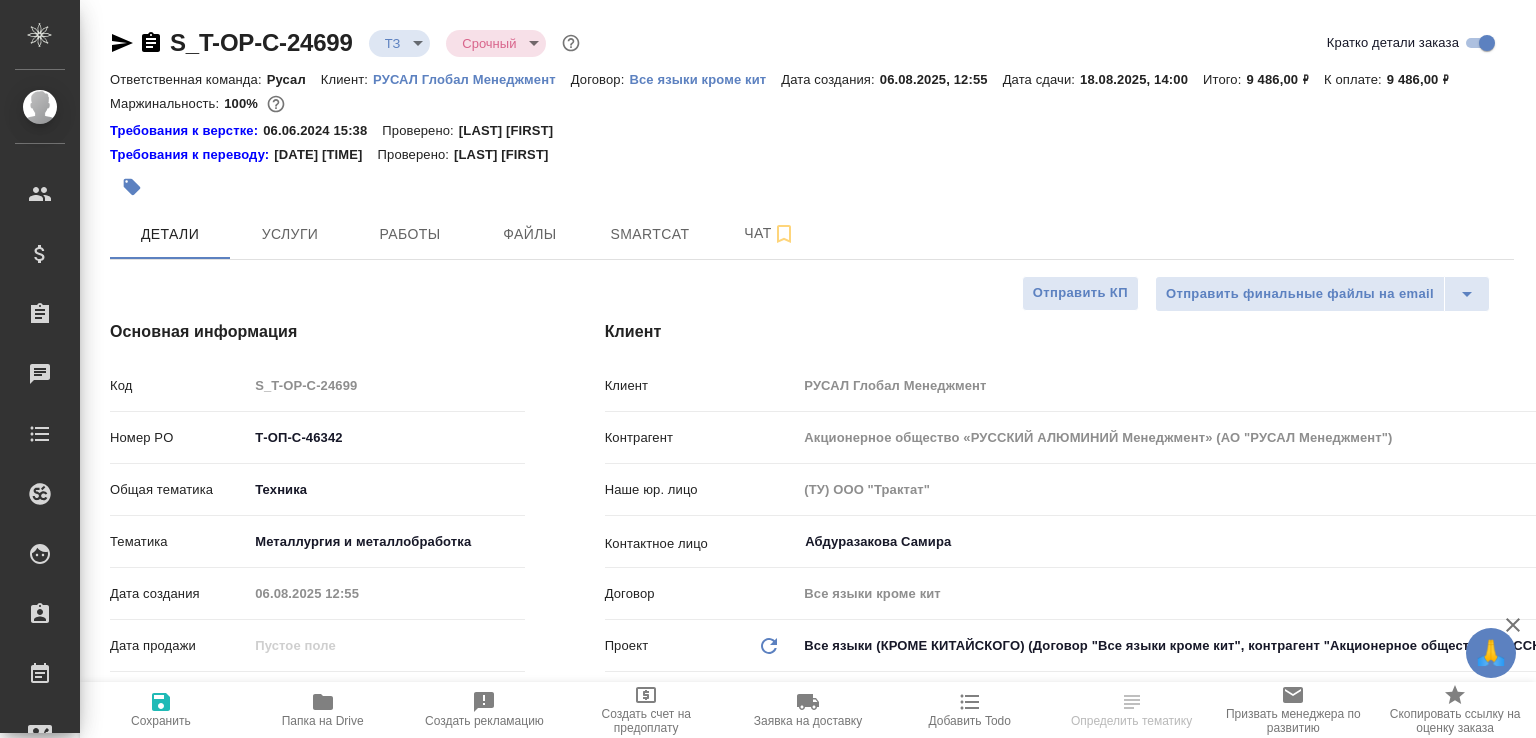 select on "RU" 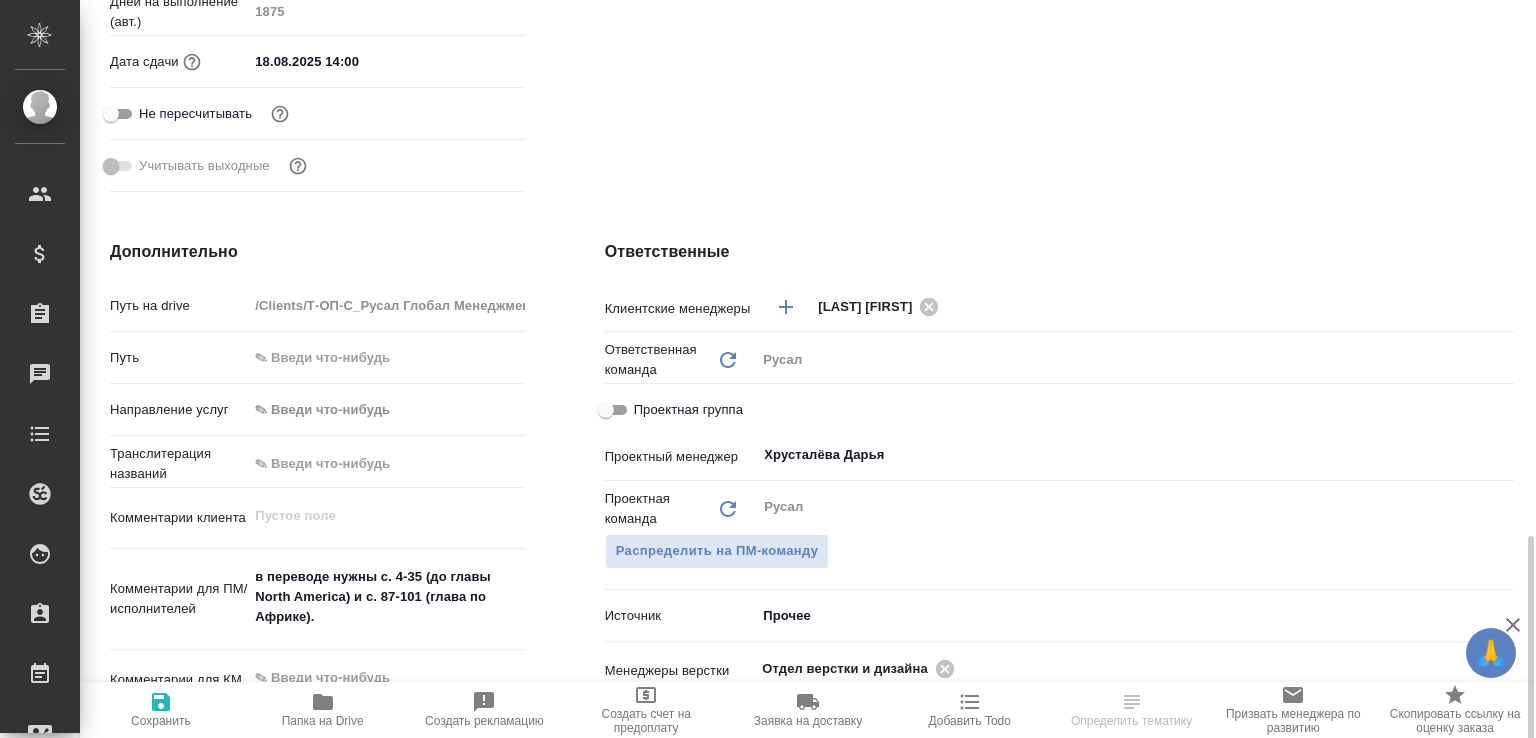 scroll, scrollTop: 1054, scrollLeft: 0, axis: vertical 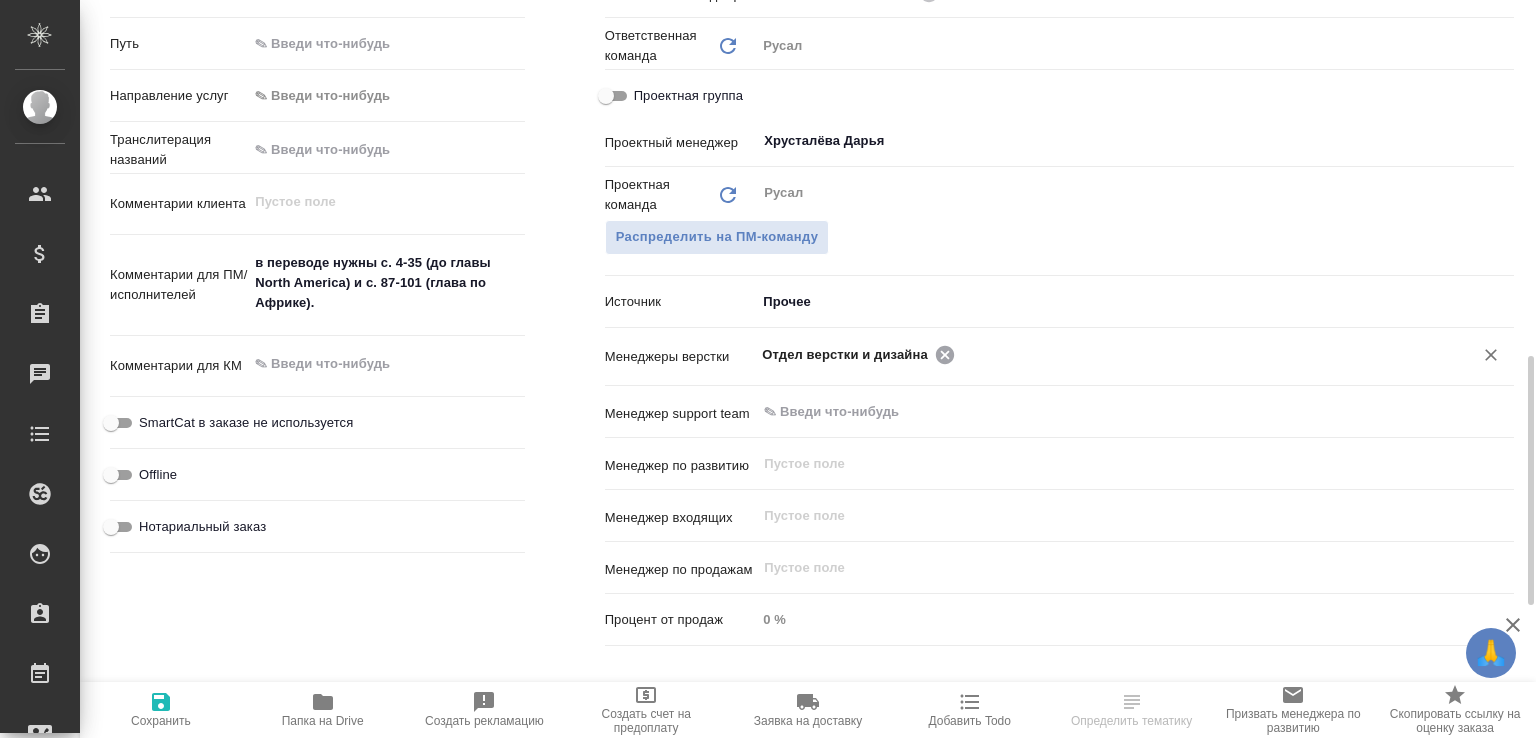 click 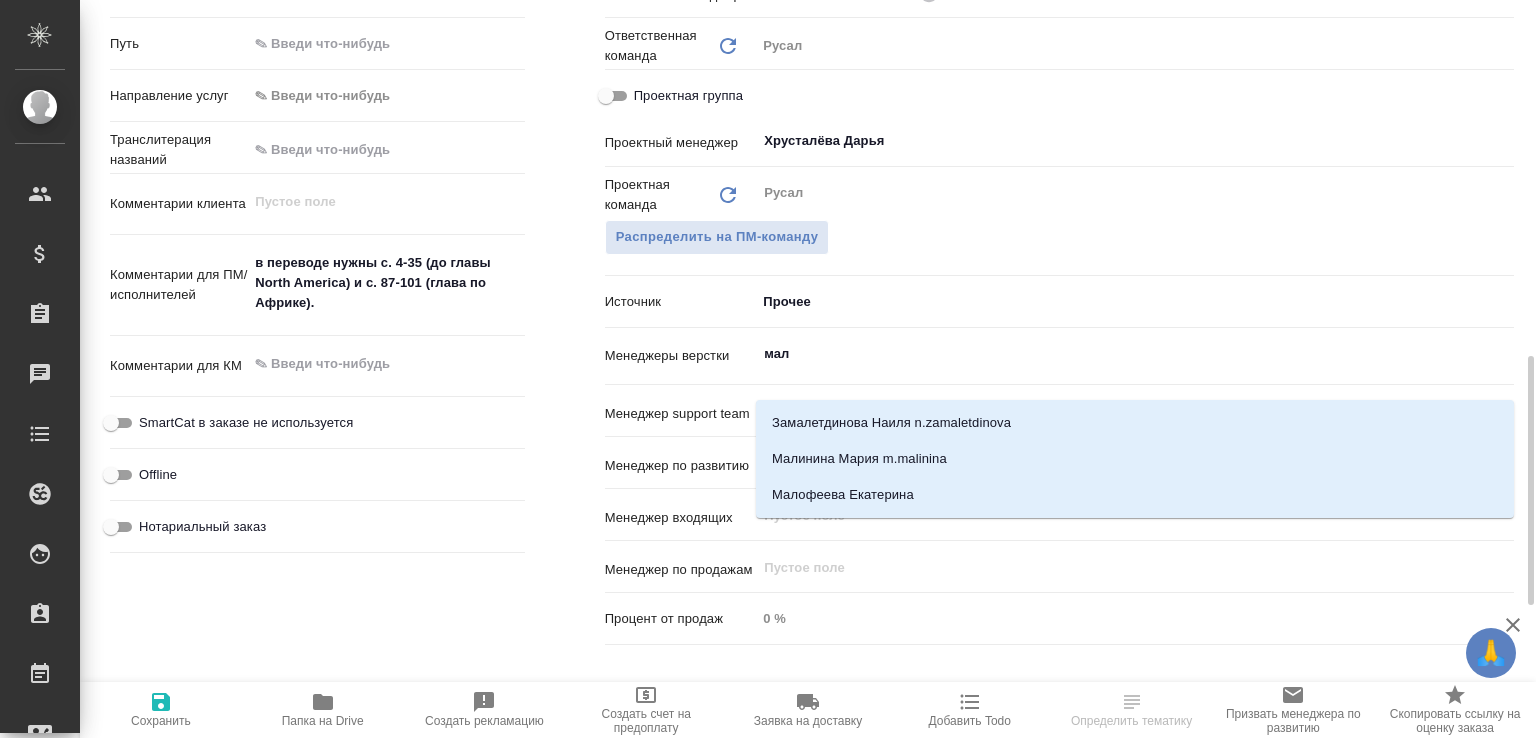type on "мало" 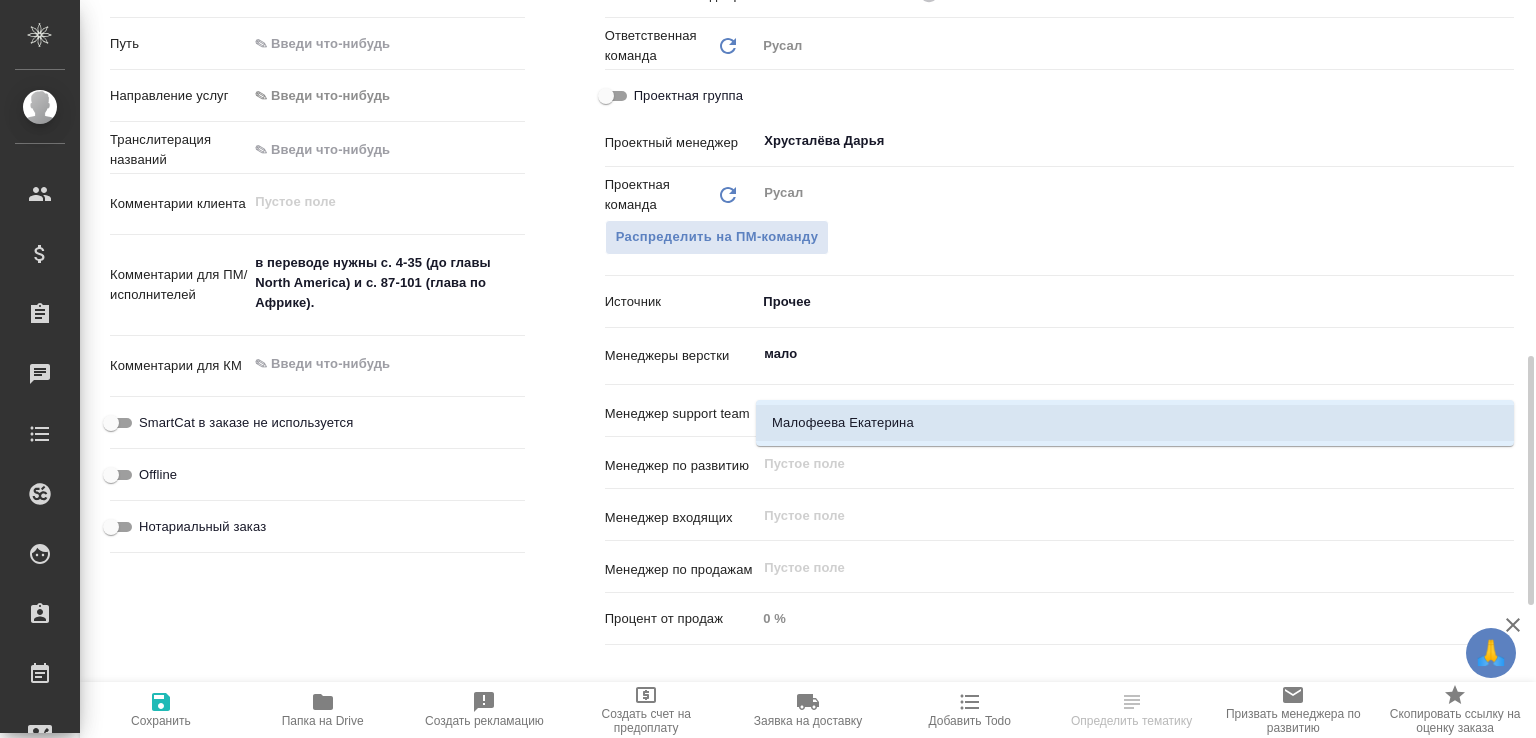 click on "Малофеева Екатерина" at bounding box center (1135, 423) 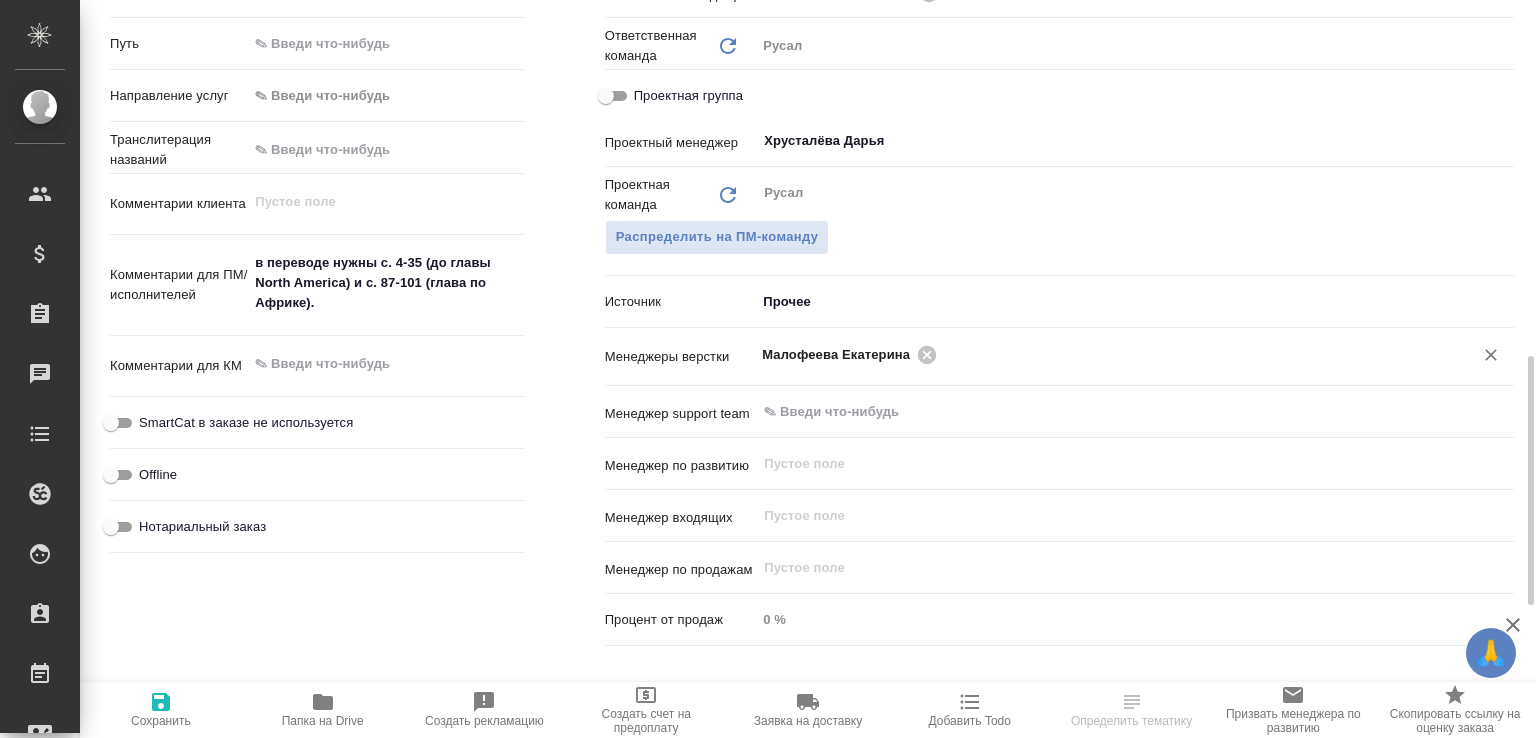 click 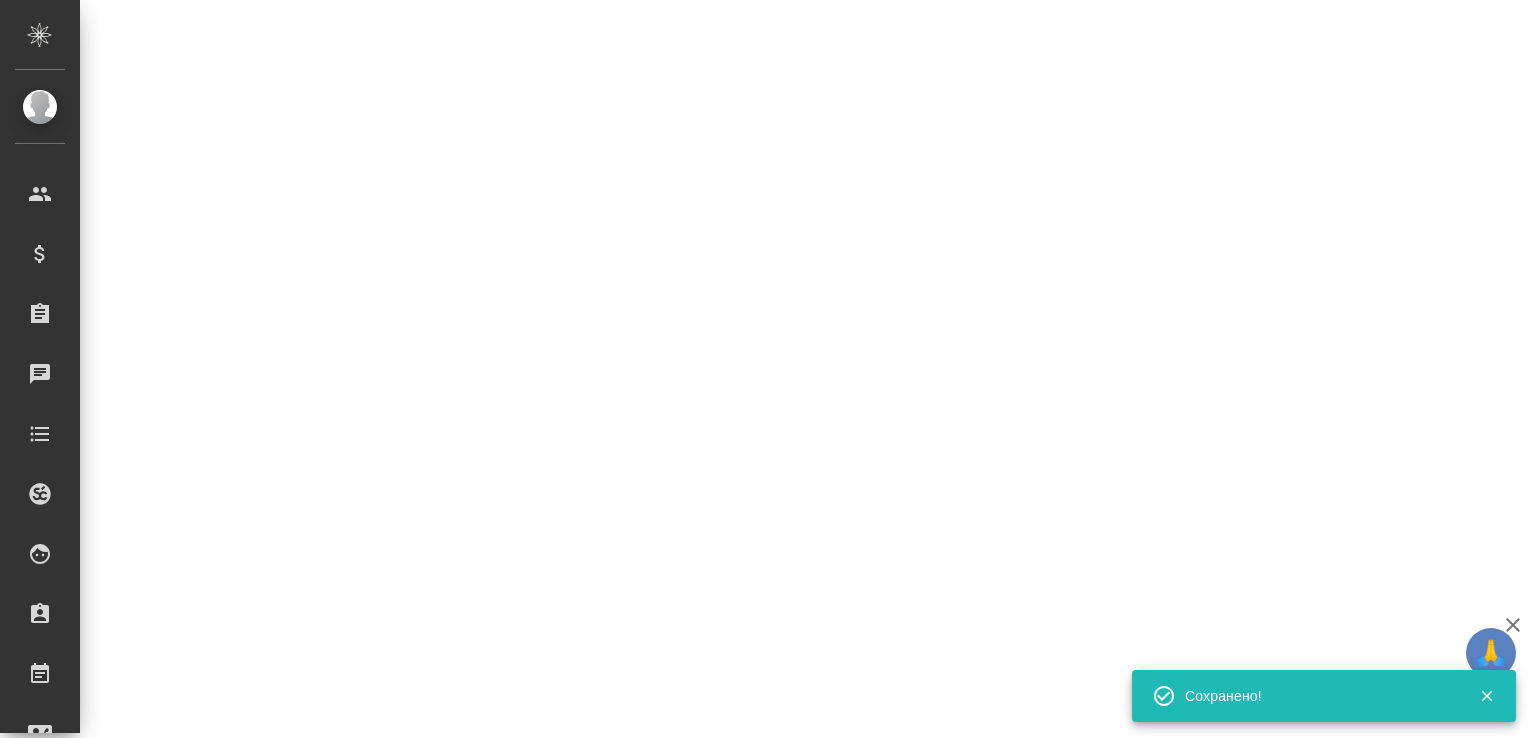 select on "RU" 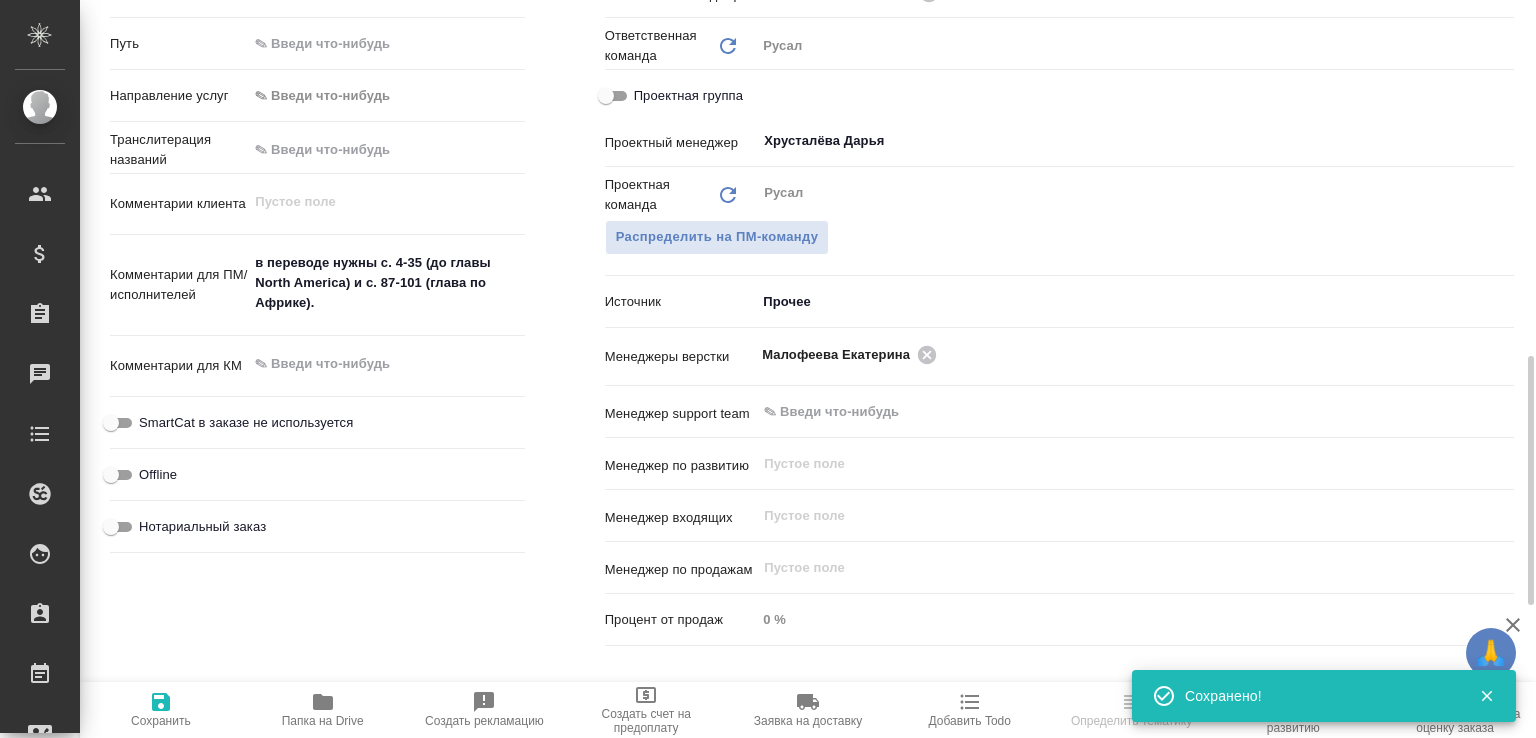 select on "RU" 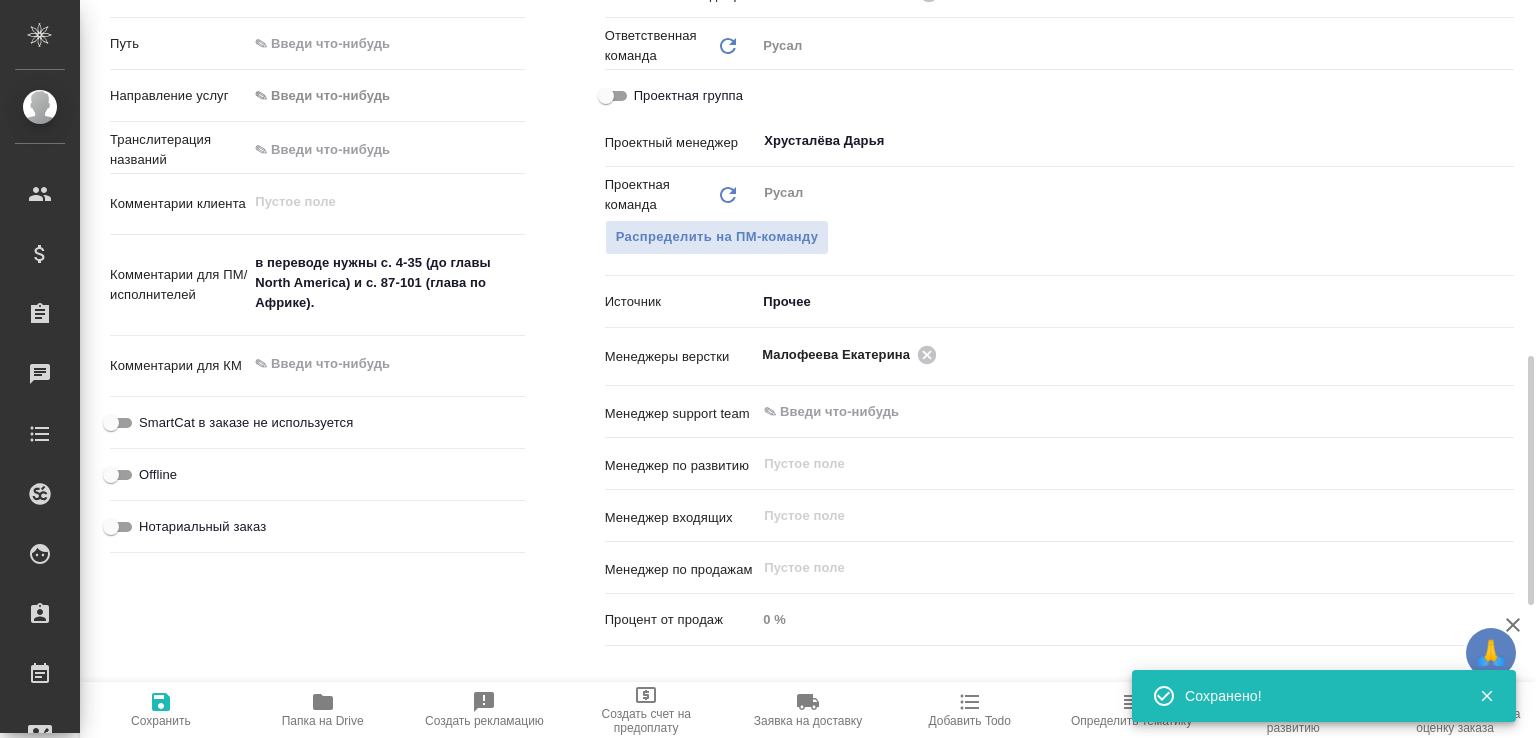 type on "x" 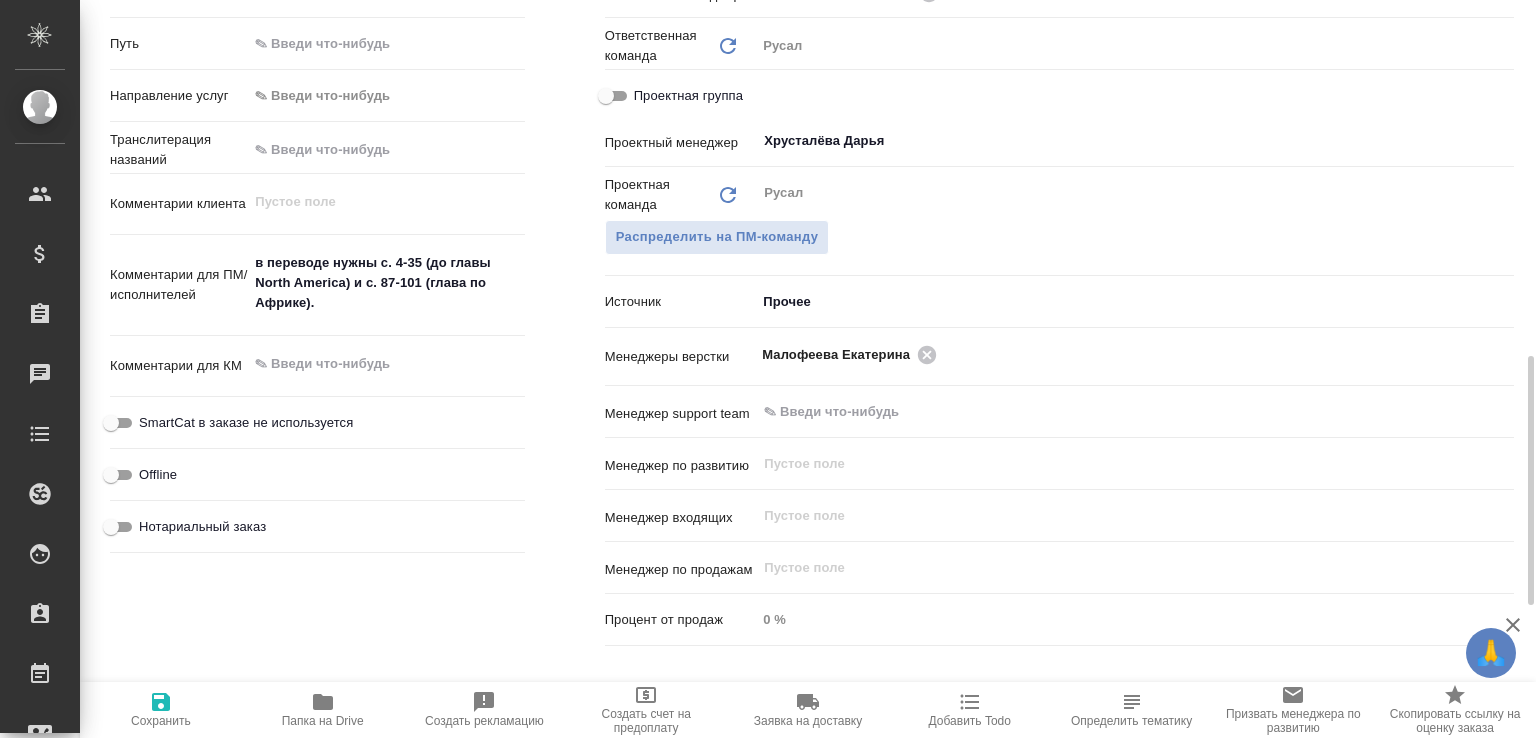 click on "Папка на Drive" at bounding box center [323, 710] 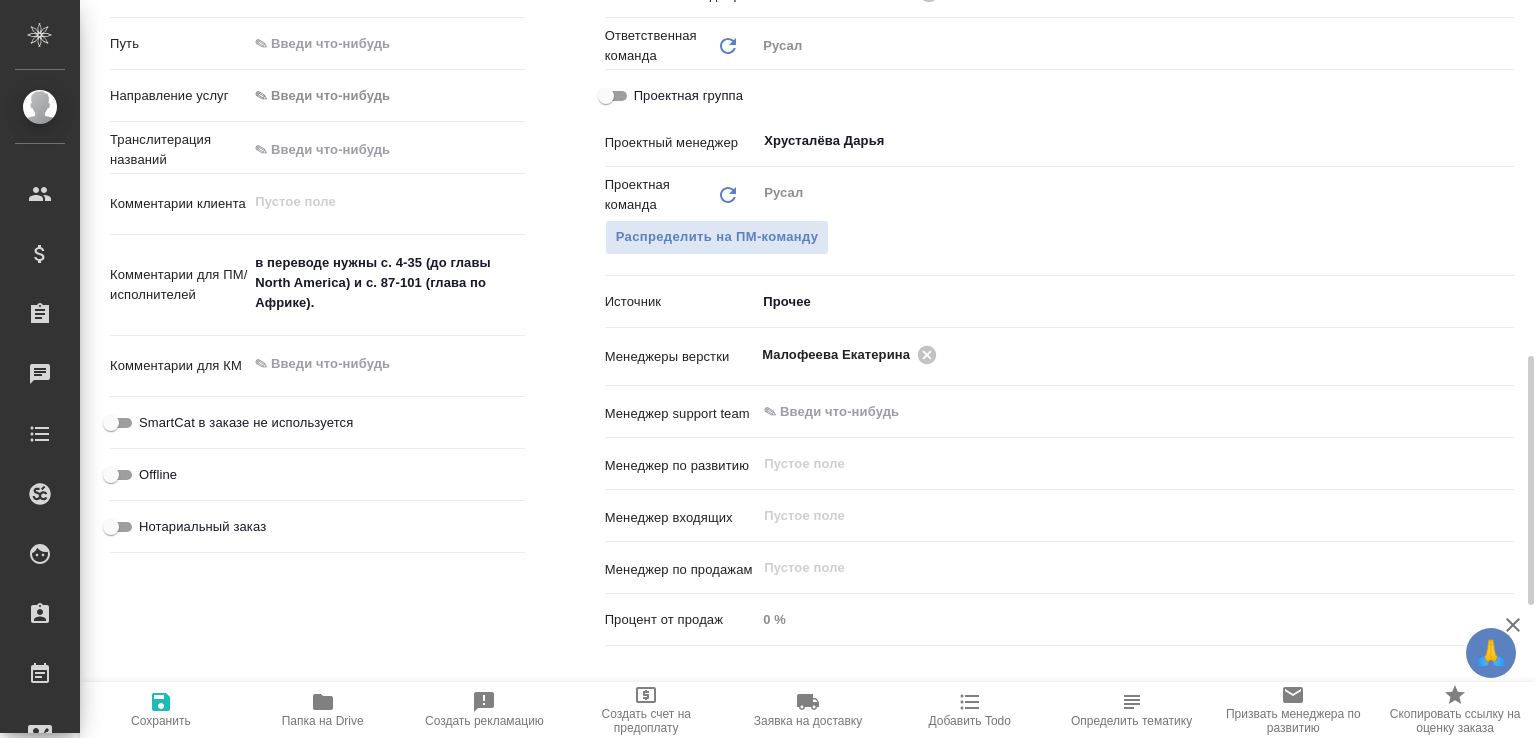 type on "x" 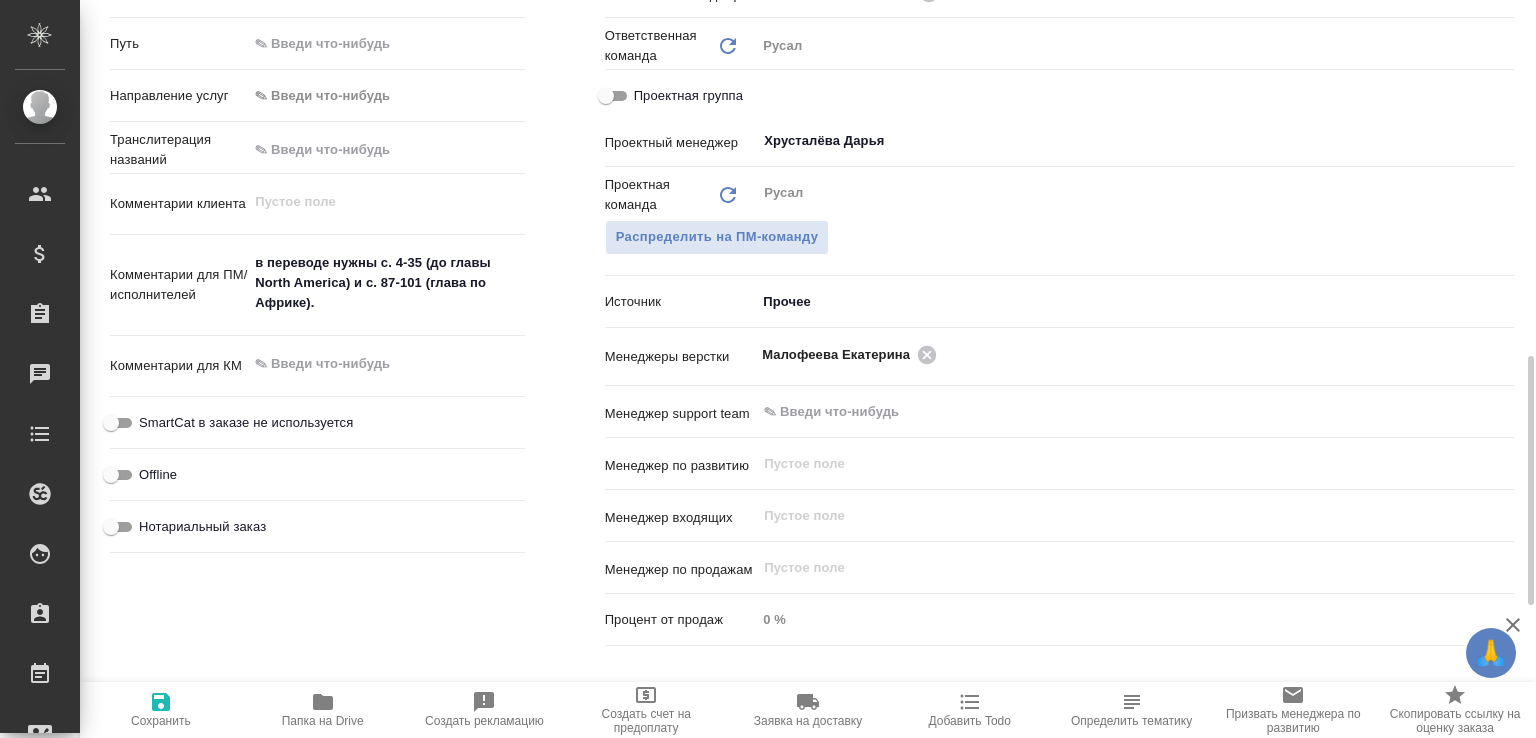 type on "x" 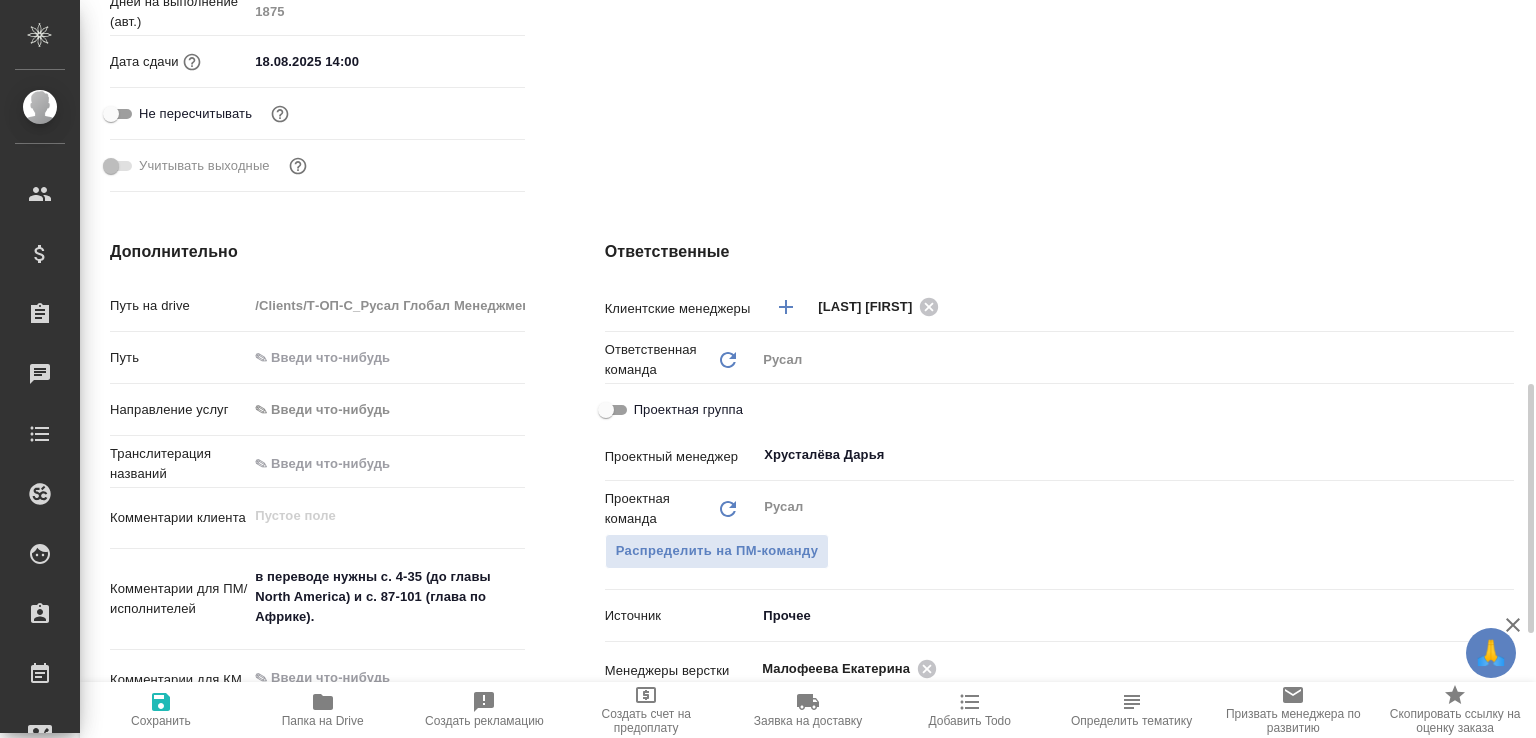 scroll, scrollTop: 1054, scrollLeft: 0, axis: vertical 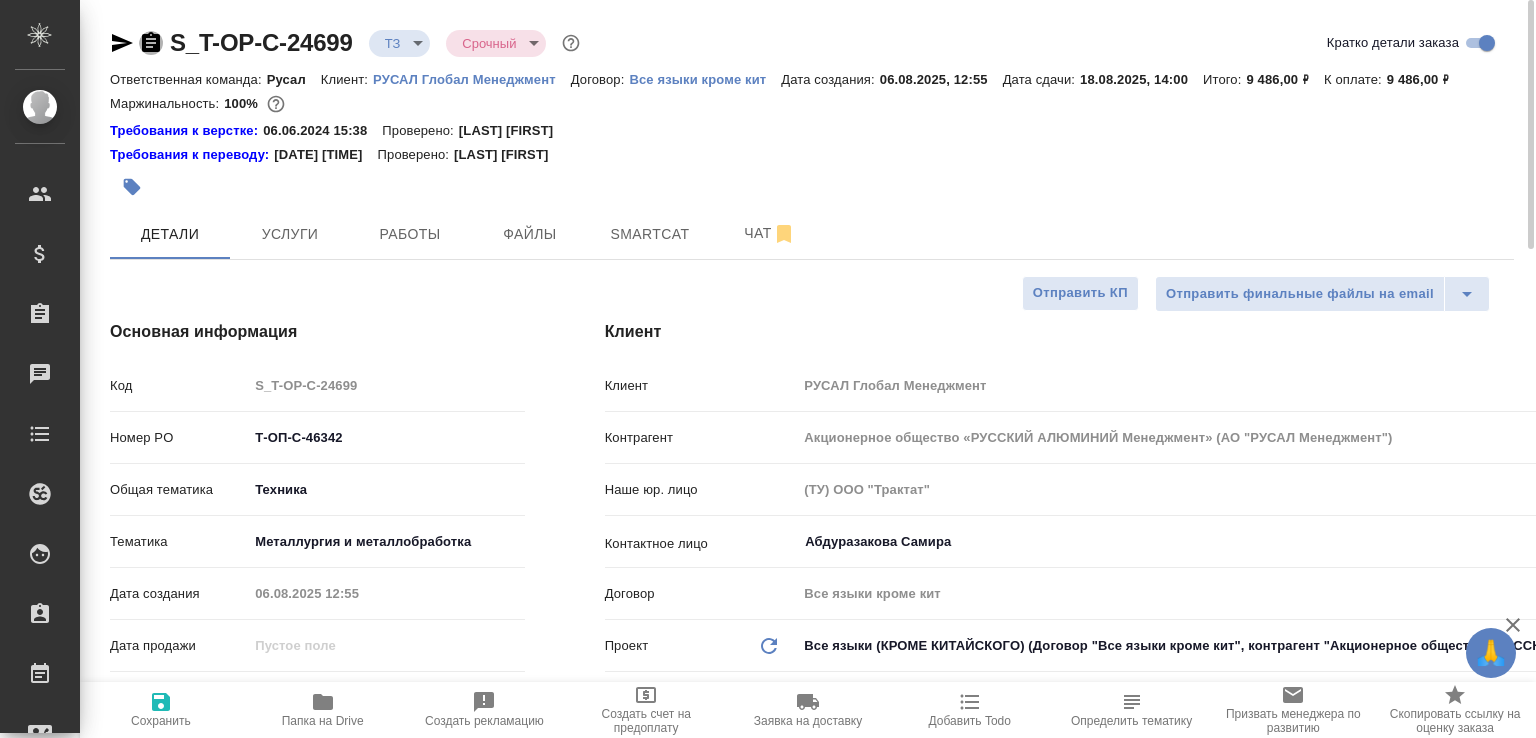 click 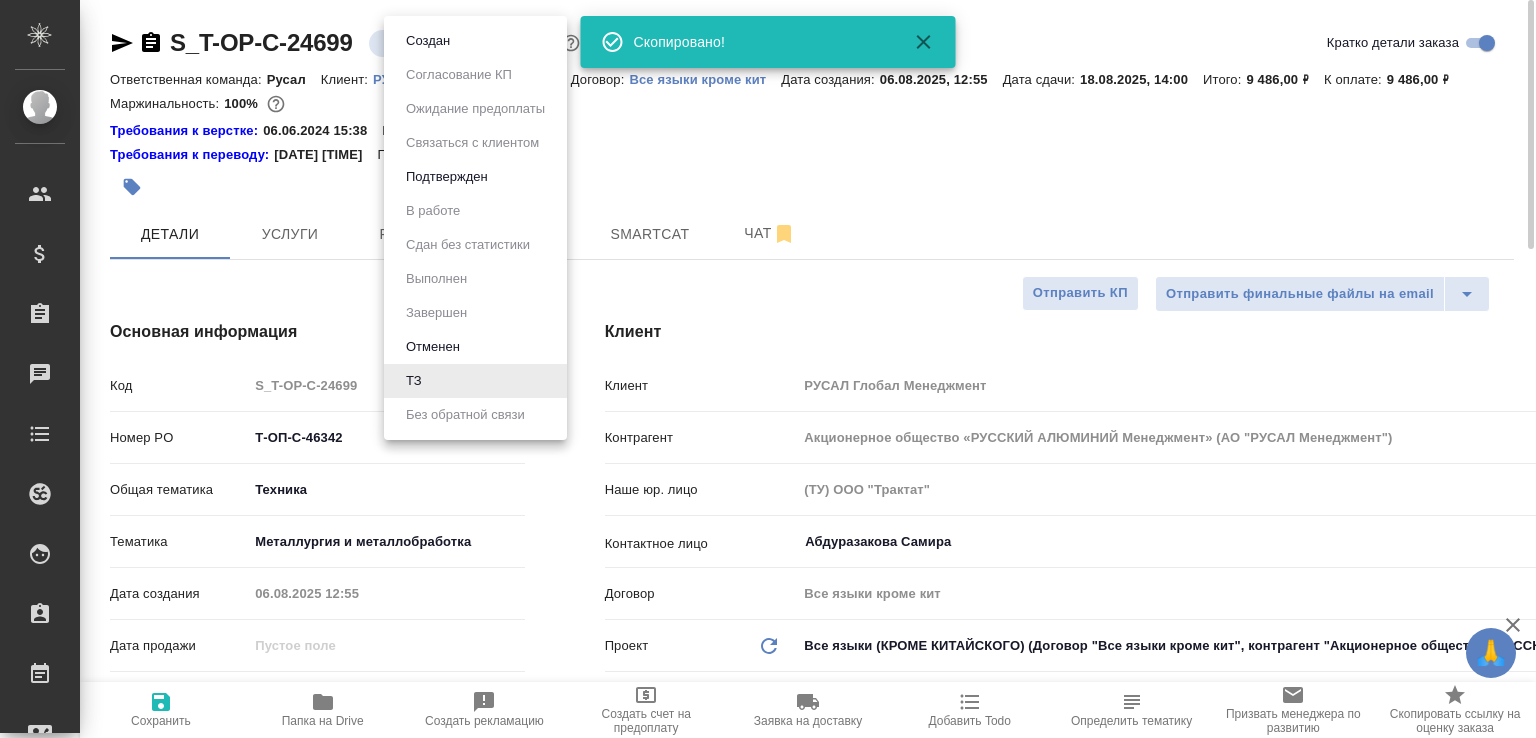 click on "🙏 .cls-1
fill:#fff;
AWATERA Малофеева Екатерина e.malofeeva Клиенты Спецификации Заказы 0 Чаты Todo Проекты SC Исполнители Кандидаты Работы Входящие заявки Заявки на доставку Рекламации Проекты процессинга Конференции Выйти S_T-OP-C-24699 ТЗ tz Срочный urgent Кратко детали заказа Ответственная команда: Русал Клиент: РУСАЛ Глобал Менеджмент Договор: Все языки кроме кит Дата создания: 06.08.2025, 12:55 Дата сдачи: 18.08.2025, 14:00 Итого: 9 486,00 ₽ К оплате: 9 486,00 ₽ Маржинальность: 100% Требования к верстке: 06.06.2024 15:38 Проверено: Зверева Анна  Требования к переводу: 04.09.2024 10:15 Проверено: Чат" at bounding box center (768, 369) 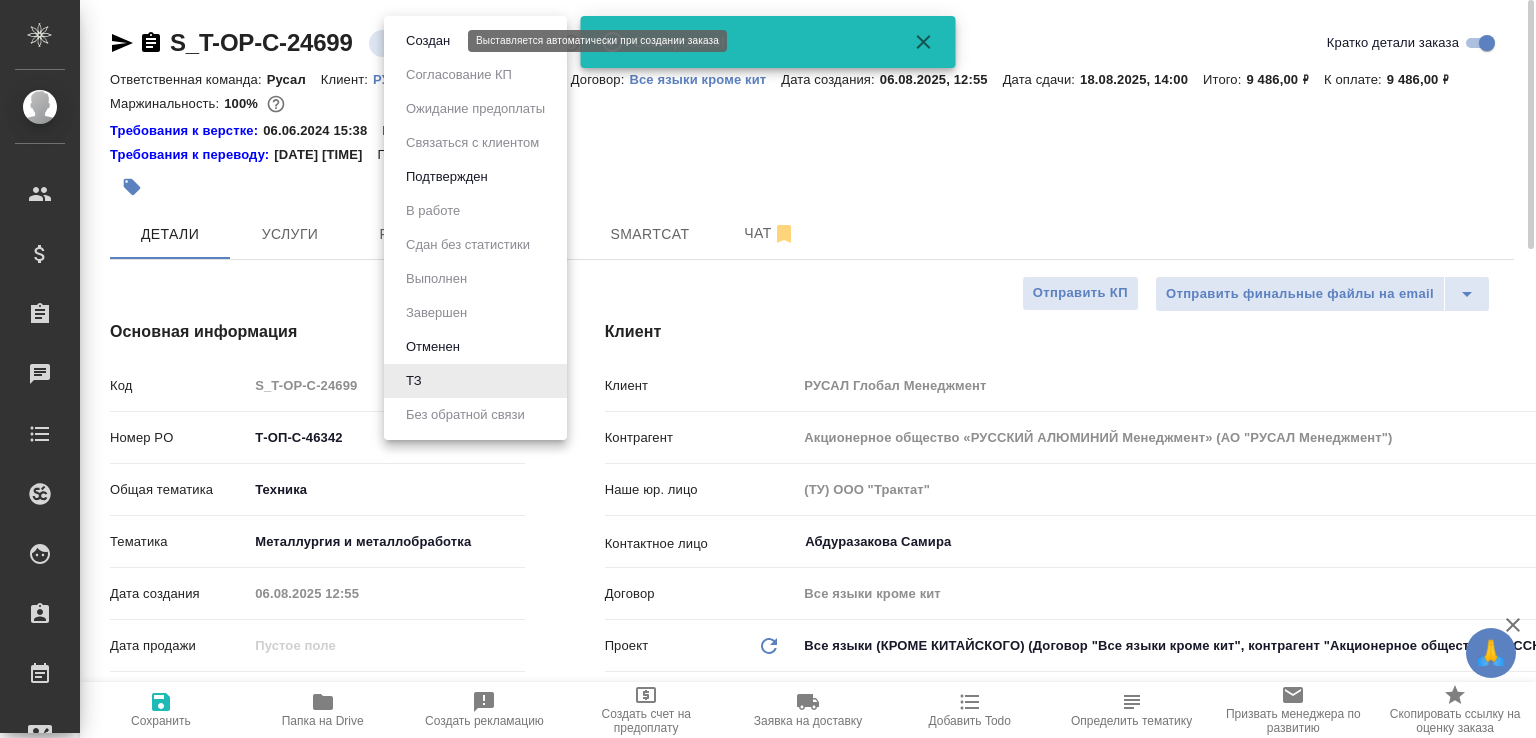 click on "Создан" at bounding box center (428, 41) 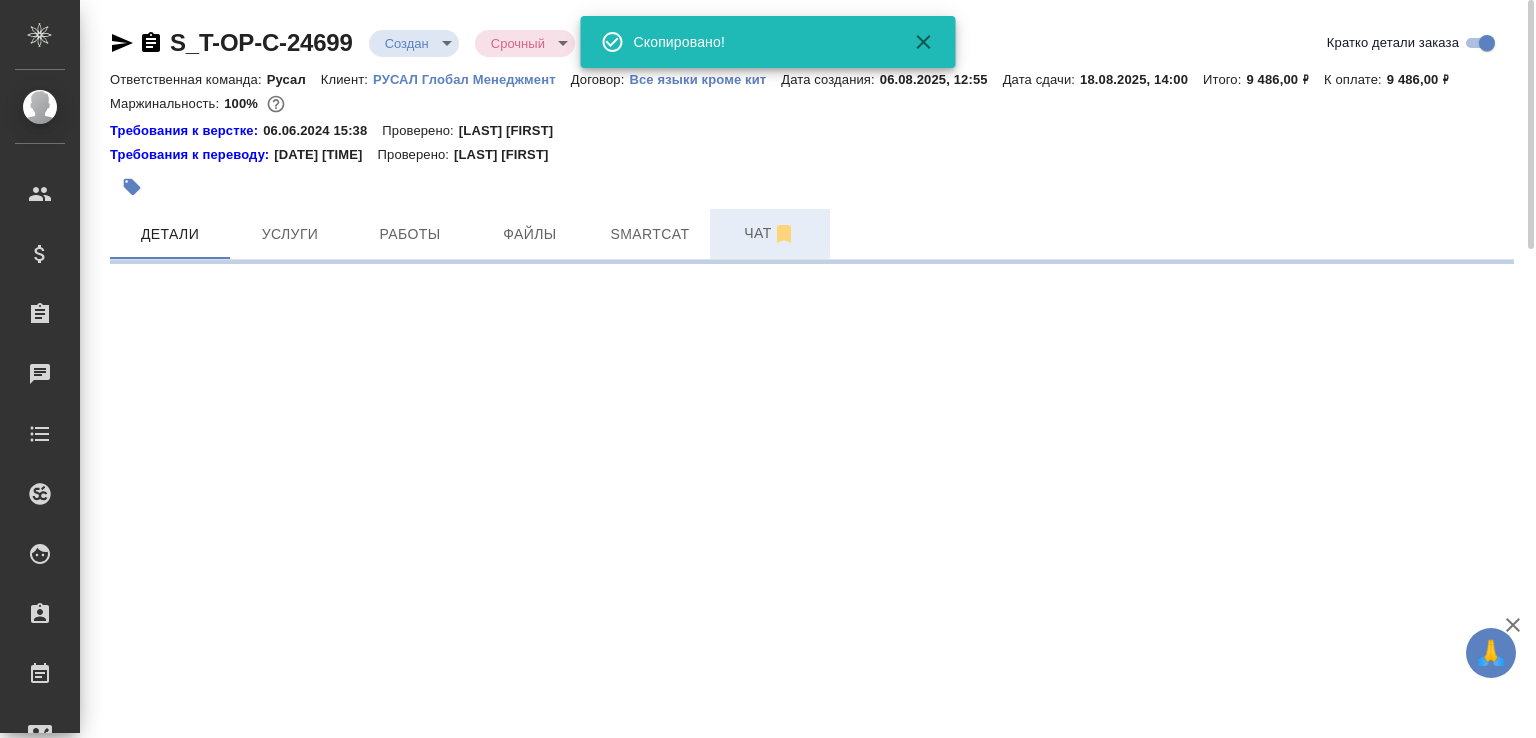 select on "RU" 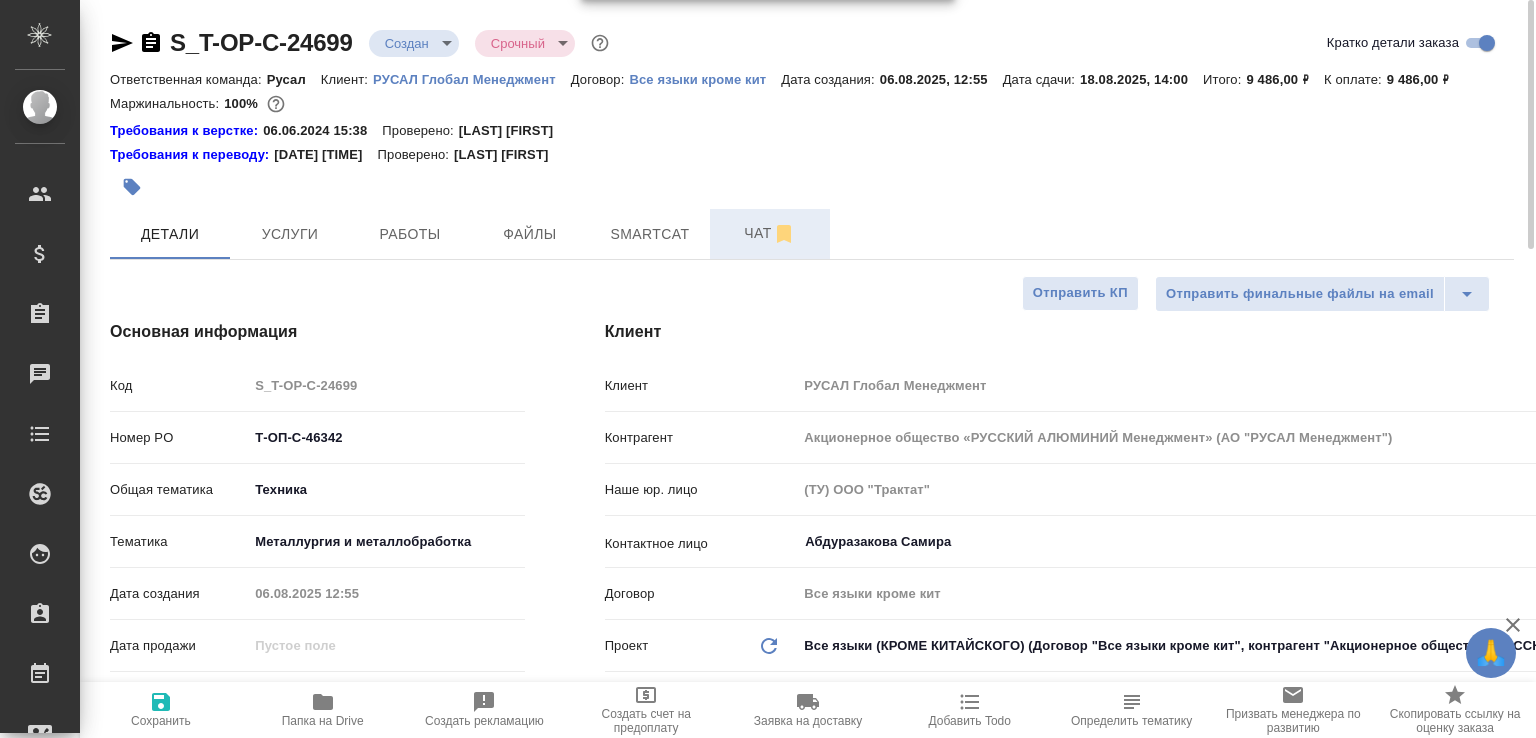 click on "Чат" at bounding box center (770, 233) 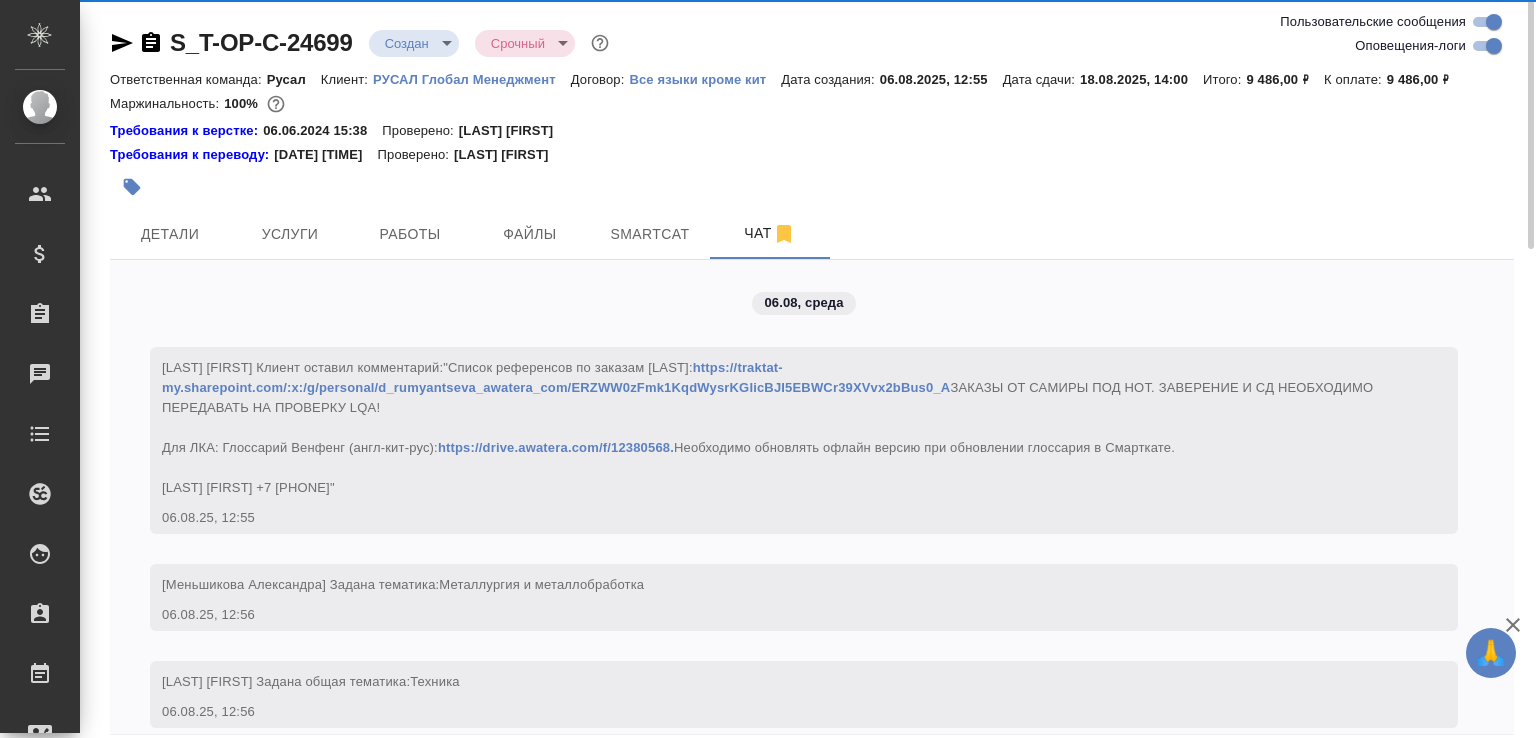 scroll, scrollTop: 798, scrollLeft: 0, axis: vertical 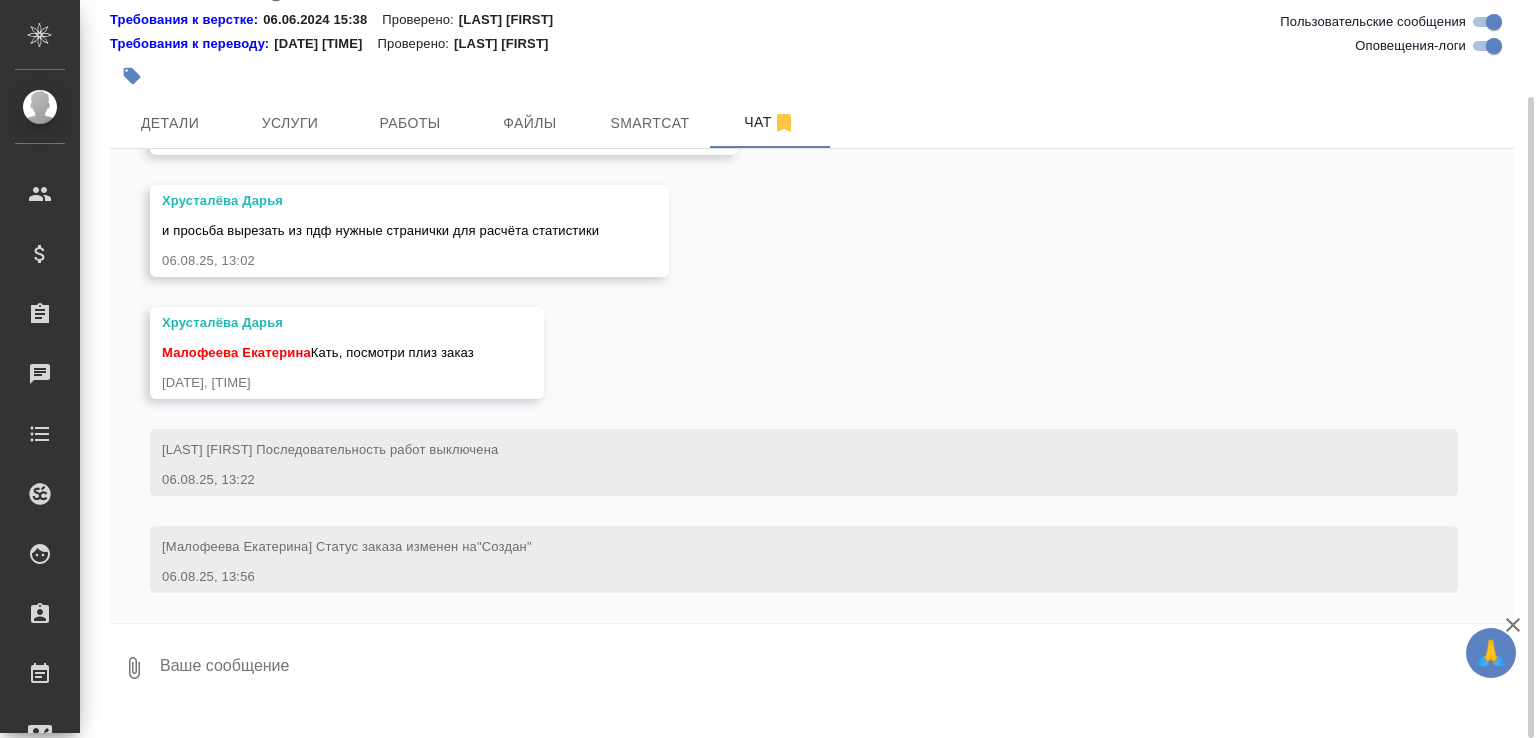click at bounding box center [836, 668] 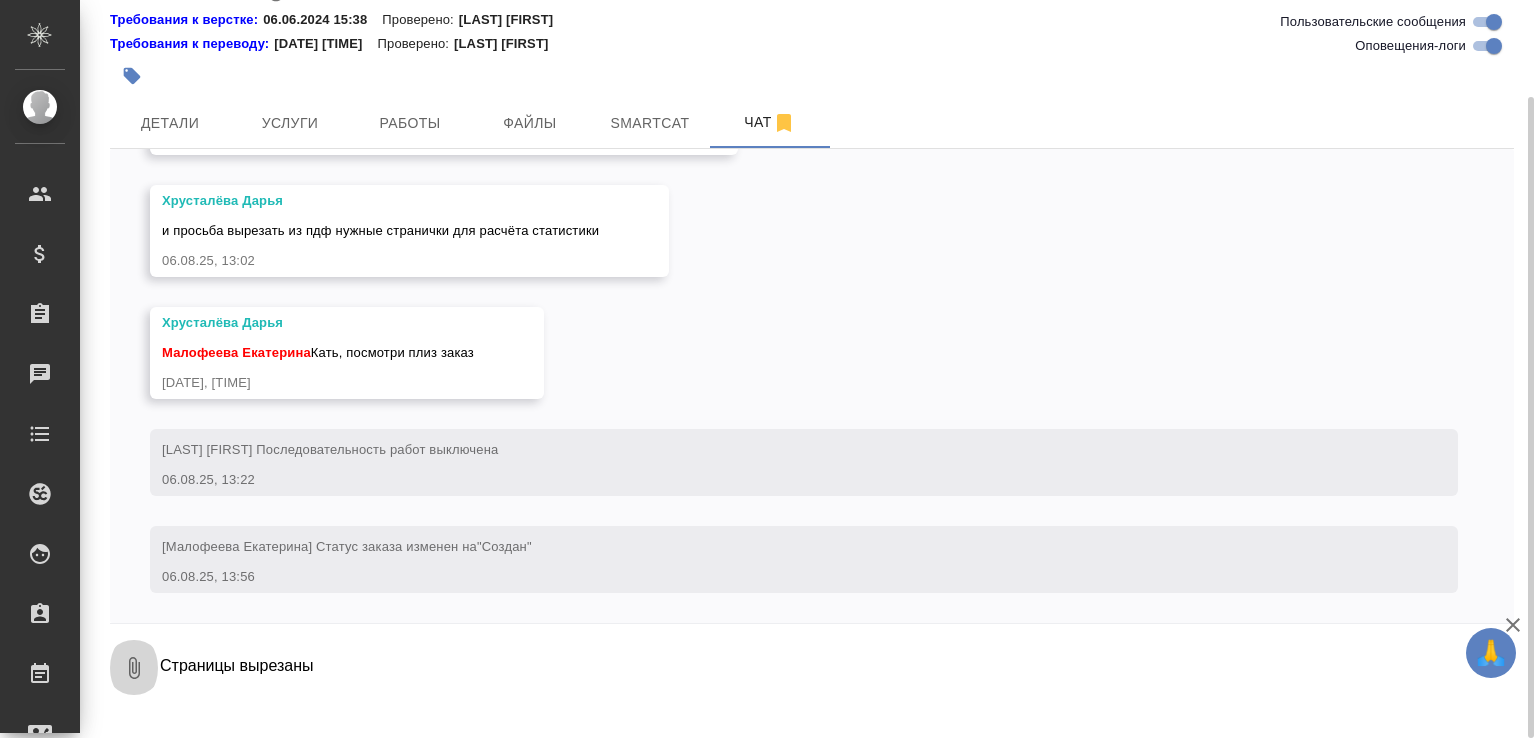 click on "0" at bounding box center [134, 668] 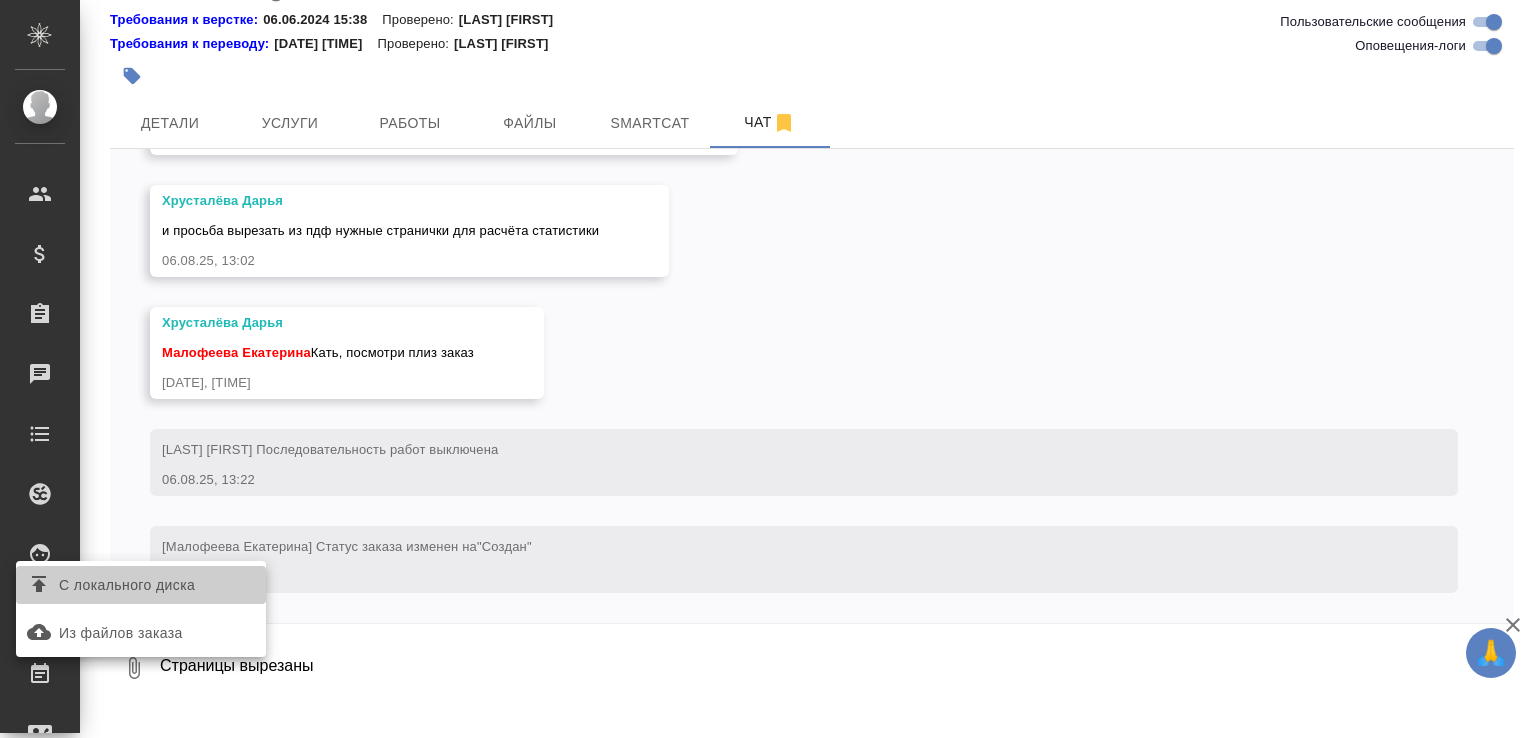 click on "С локального диска" at bounding box center [141, 585] 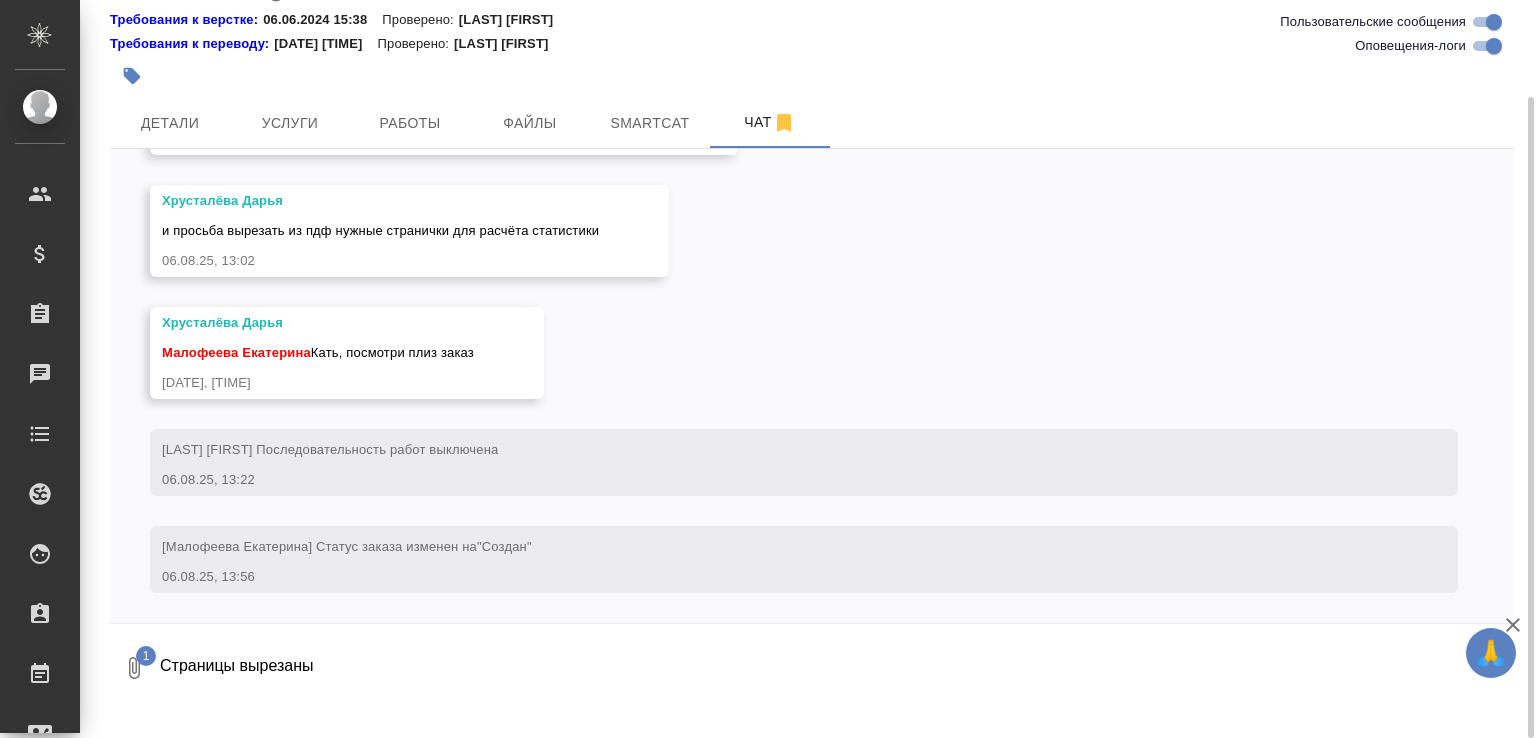 click on "Страницы вырезаны" at bounding box center [819, 668] 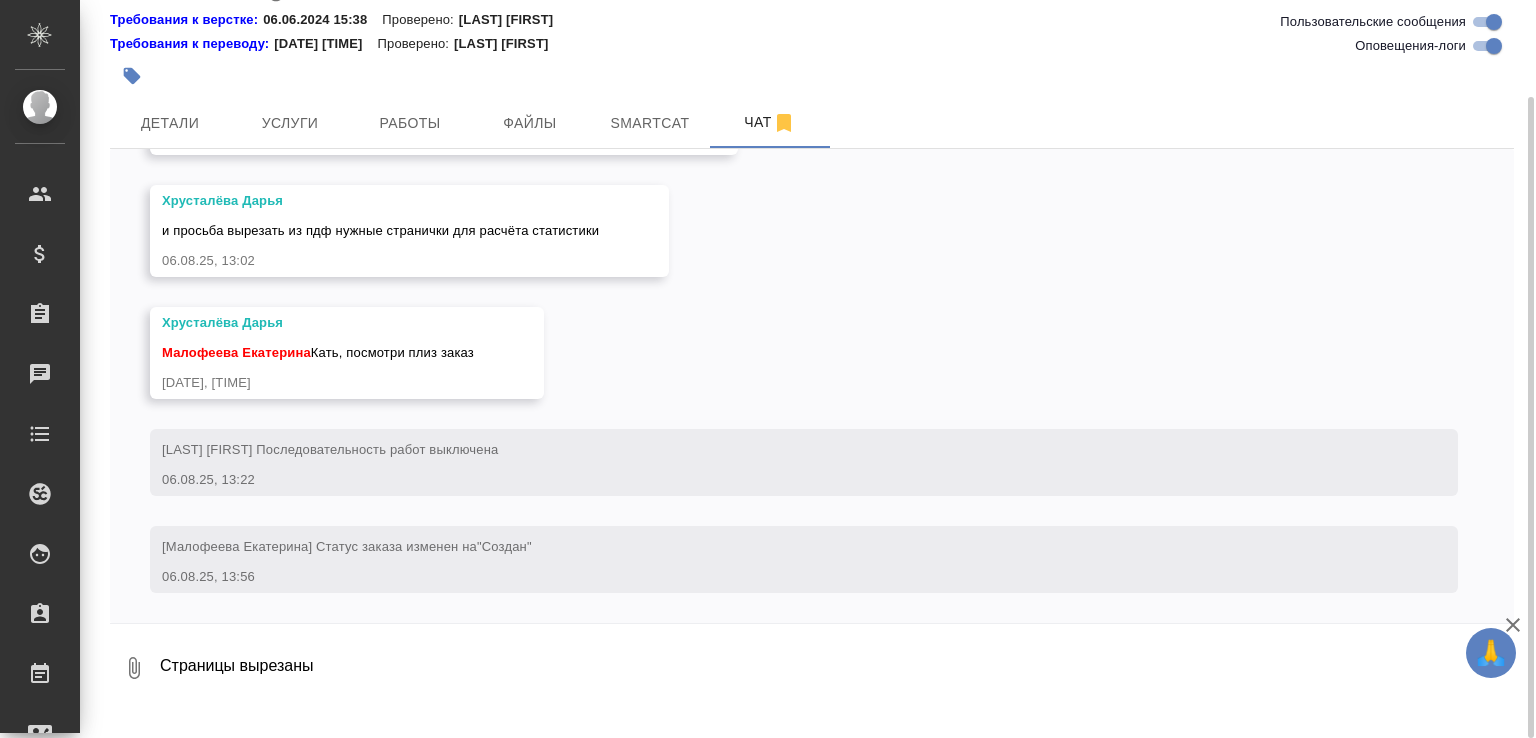 scroll, scrollTop: 955, scrollLeft: 0, axis: vertical 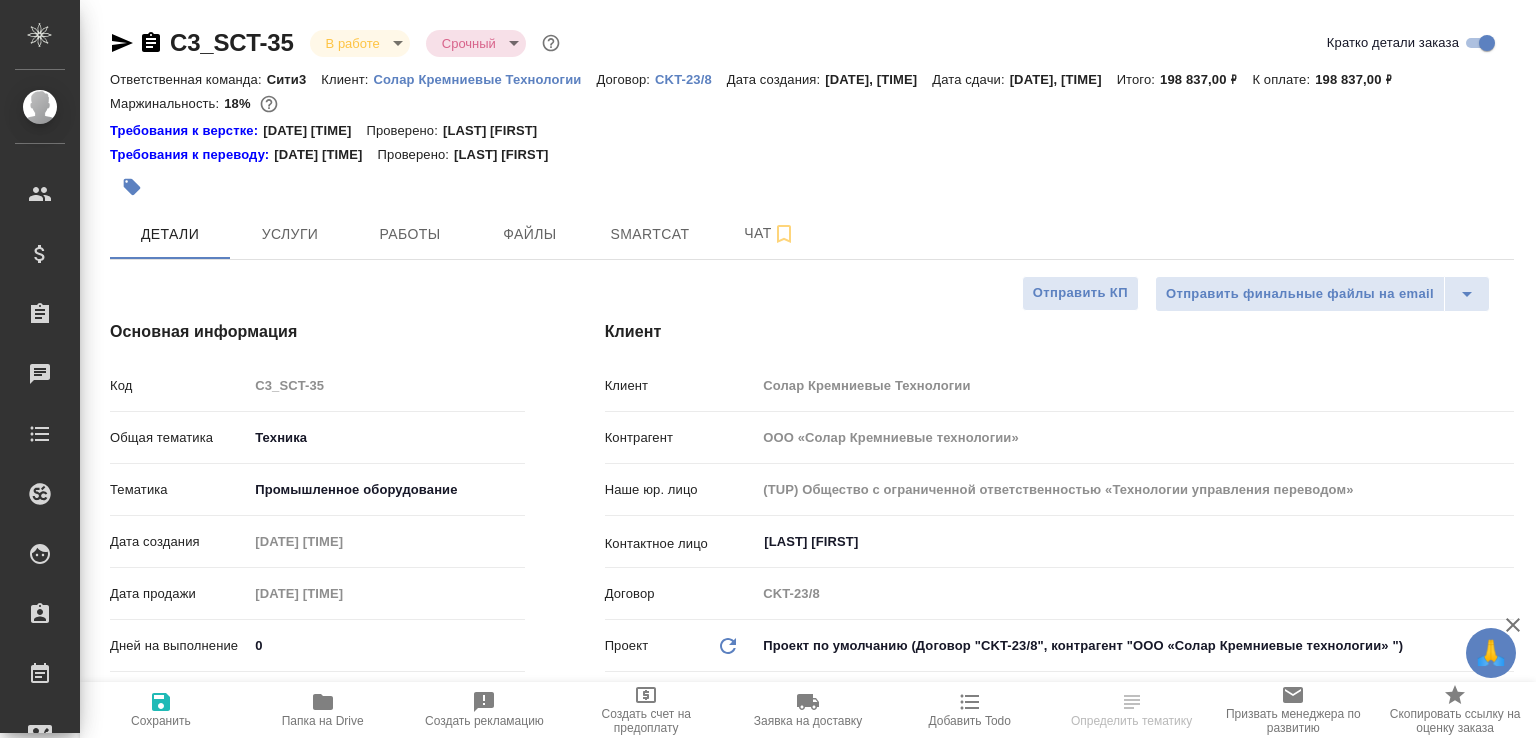 select on "RU" 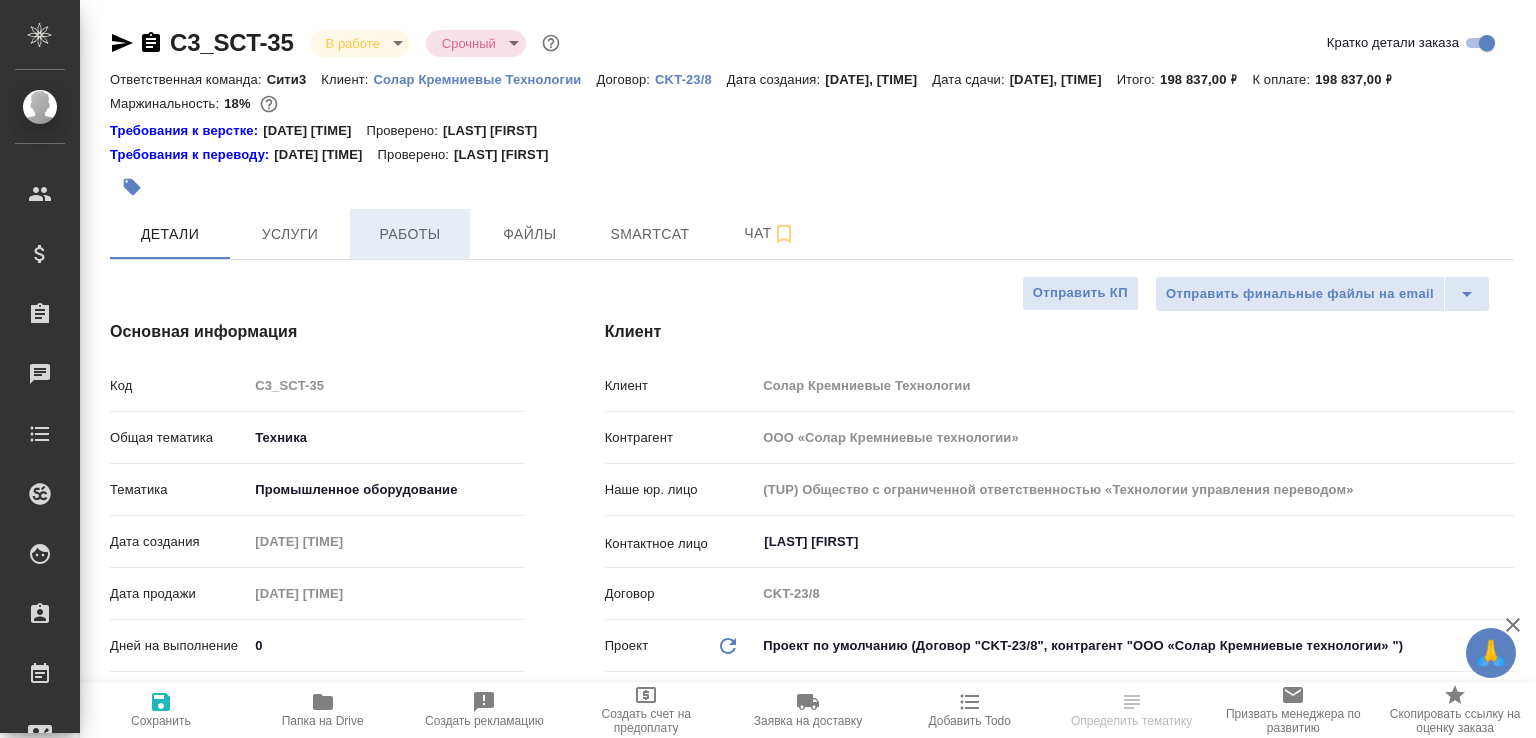 scroll, scrollTop: 0, scrollLeft: 0, axis: both 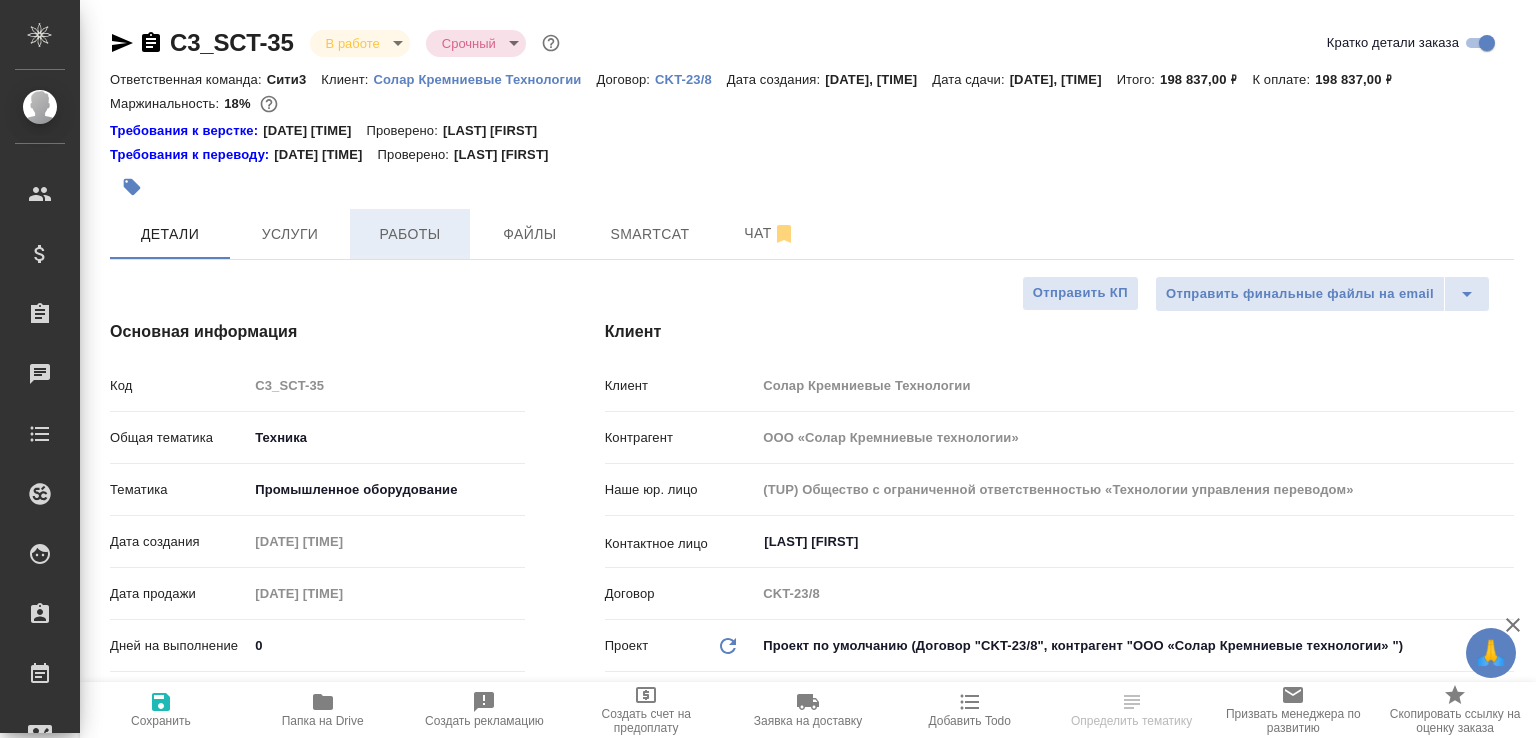 click on "Работы" at bounding box center (410, 234) 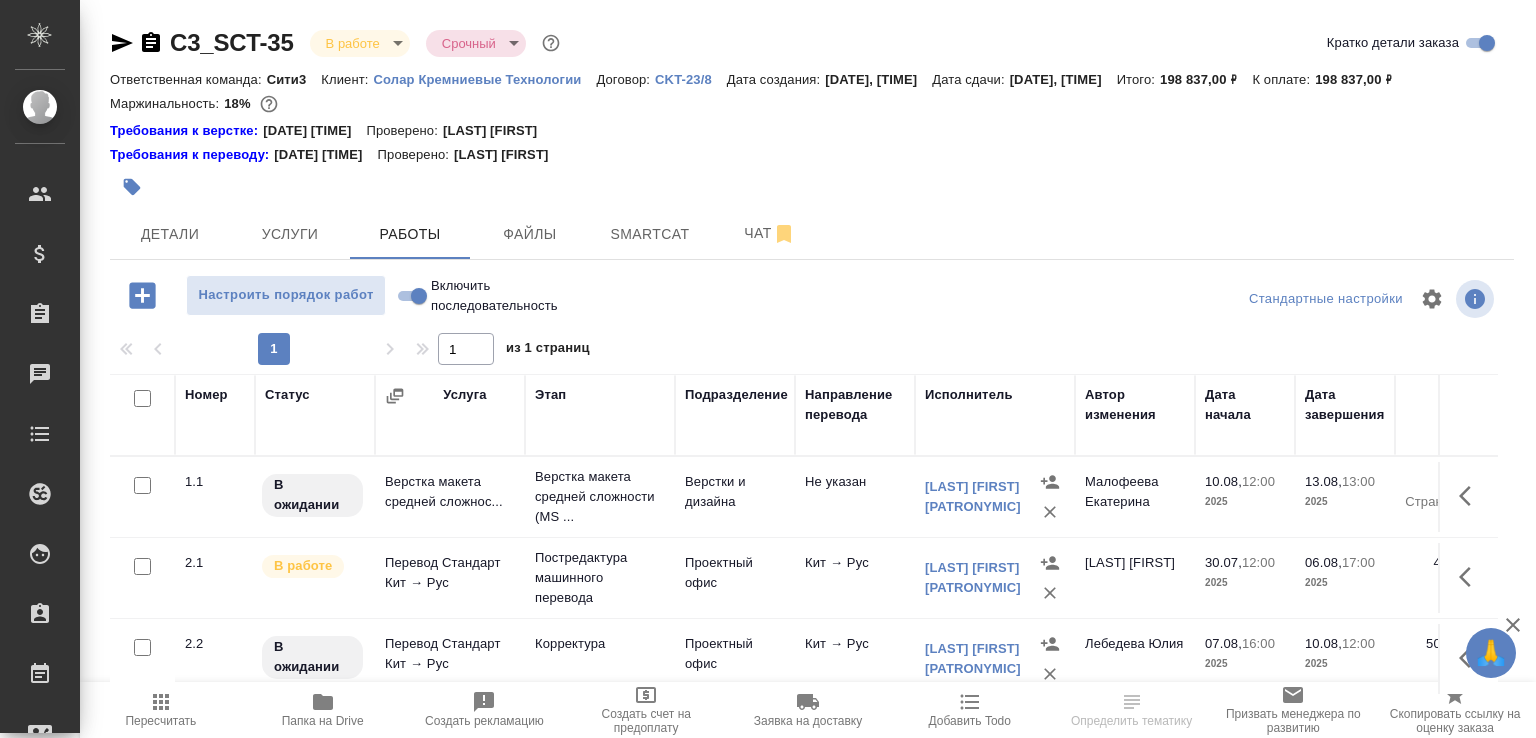 scroll, scrollTop: 161, scrollLeft: 0, axis: vertical 